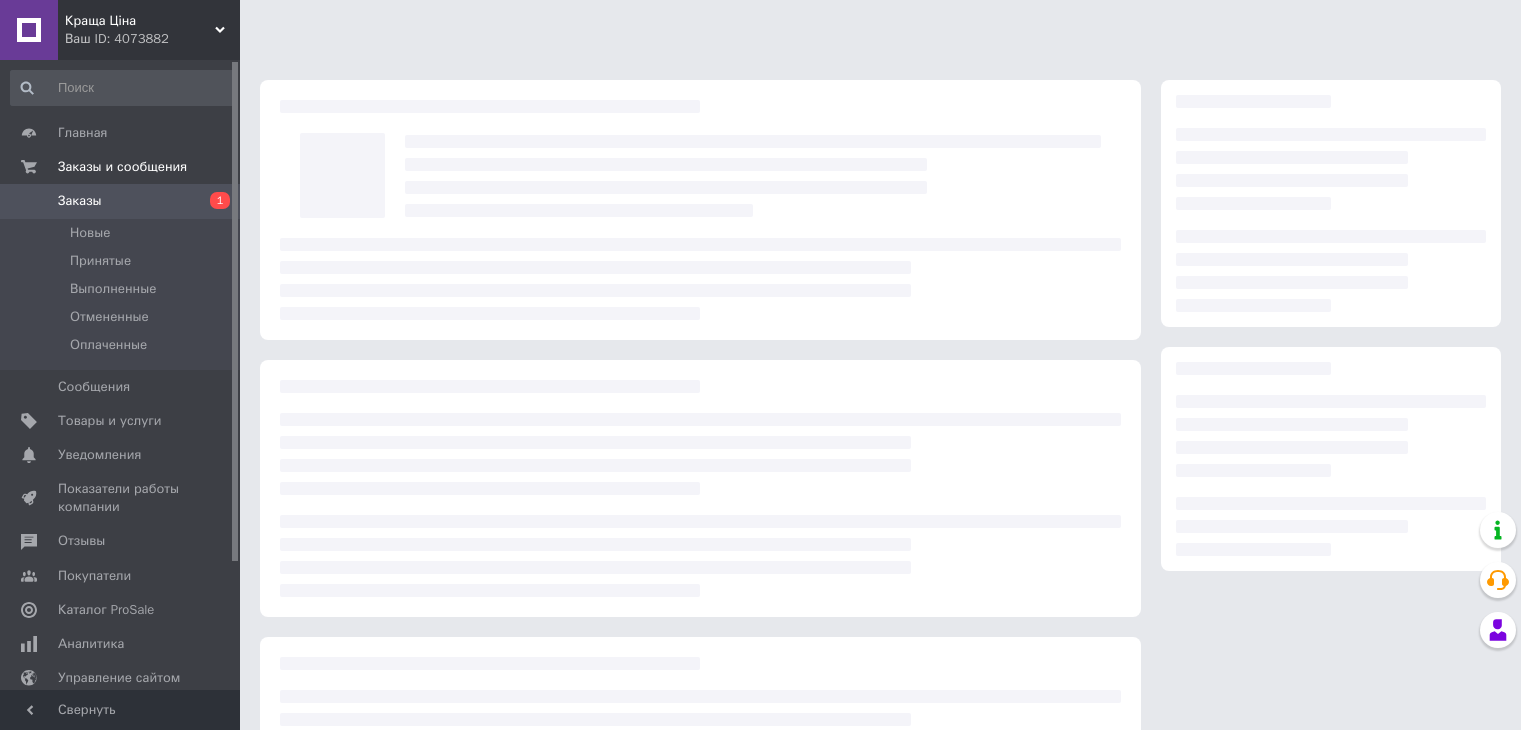 scroll, scrollTop: 52, scrollLeft: 0, axis: vertical 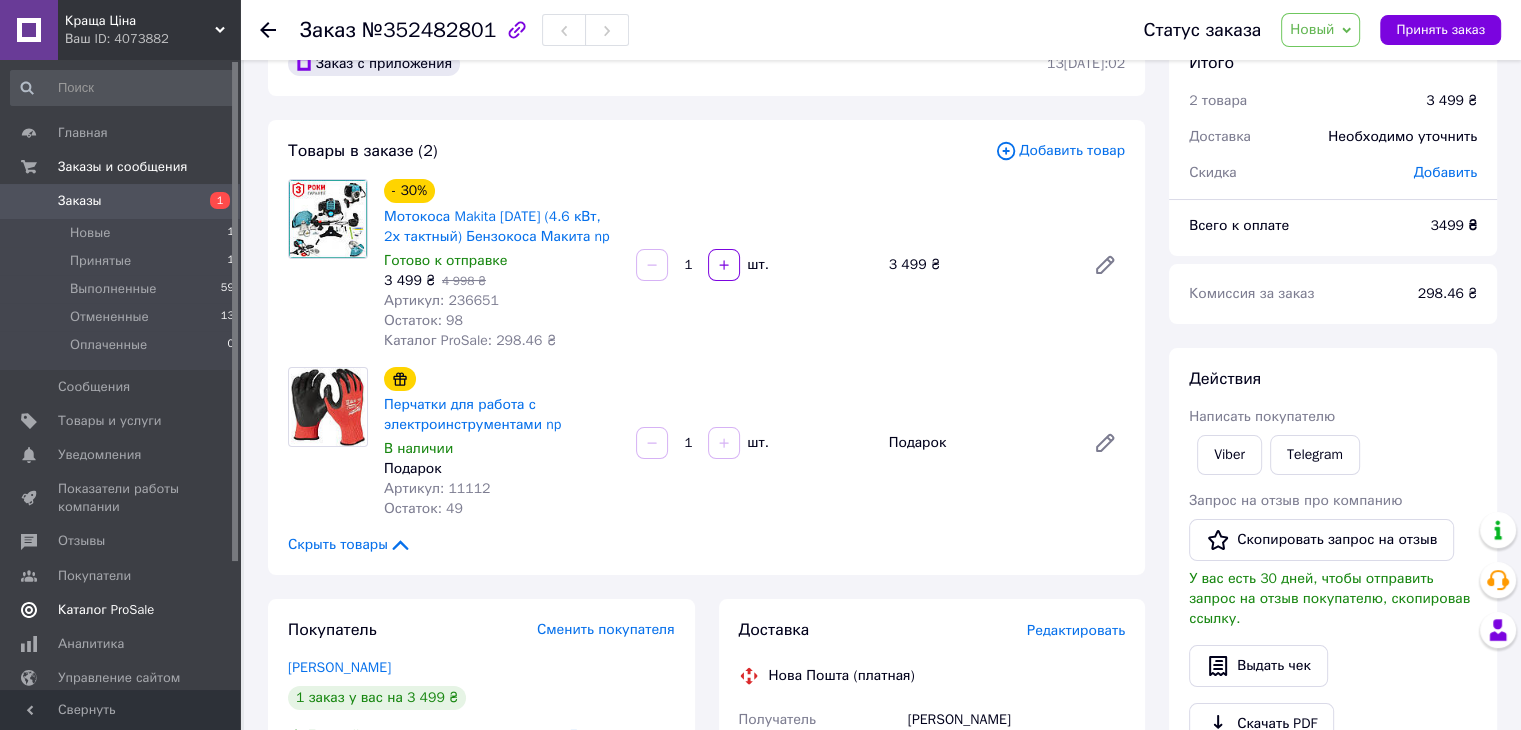 click on "Каталог ProSale" at bounding box center [123, 610] 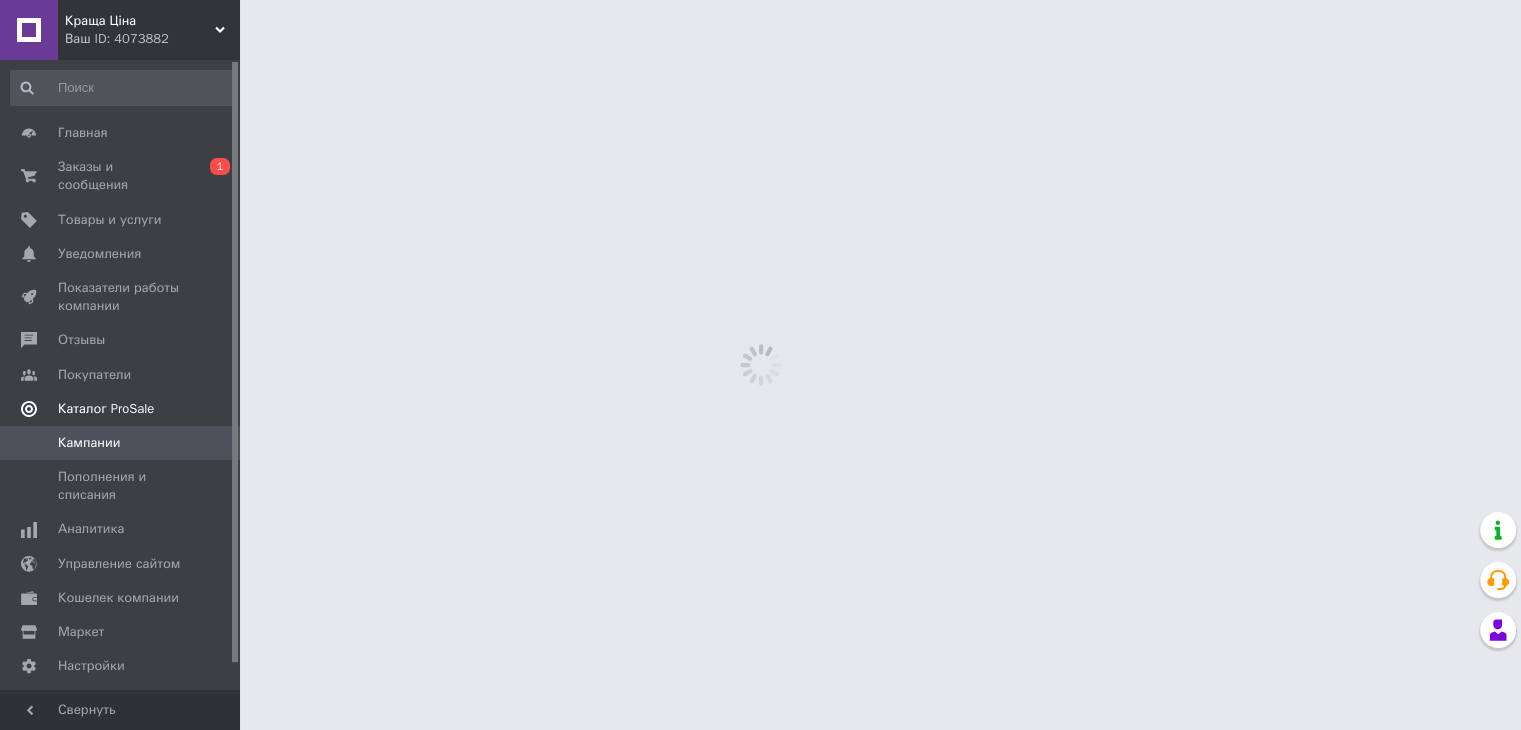 scroll, scrollTop: 0, scrollLeft: 0, axis: both 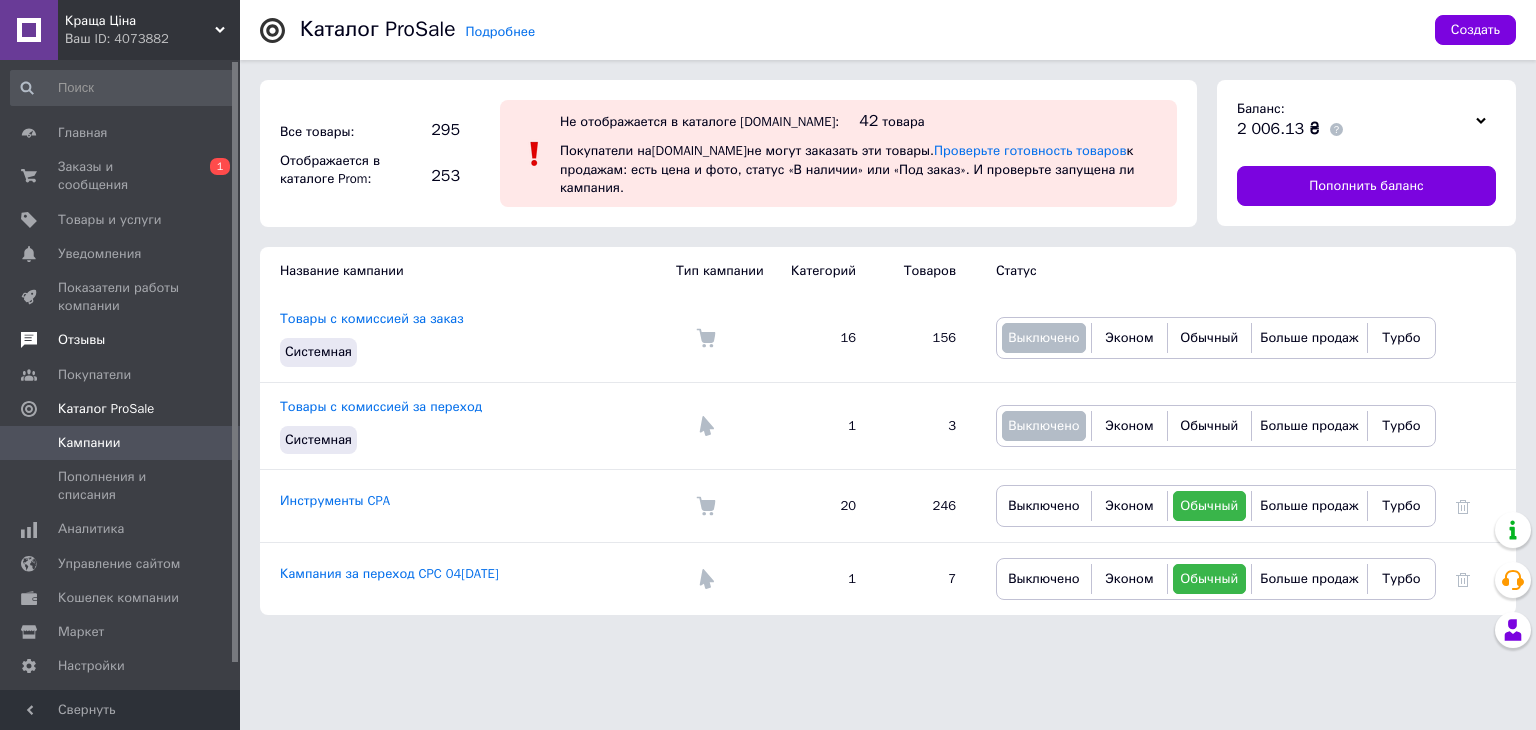 click on "Отзывы" at bounding box center [81, 340] 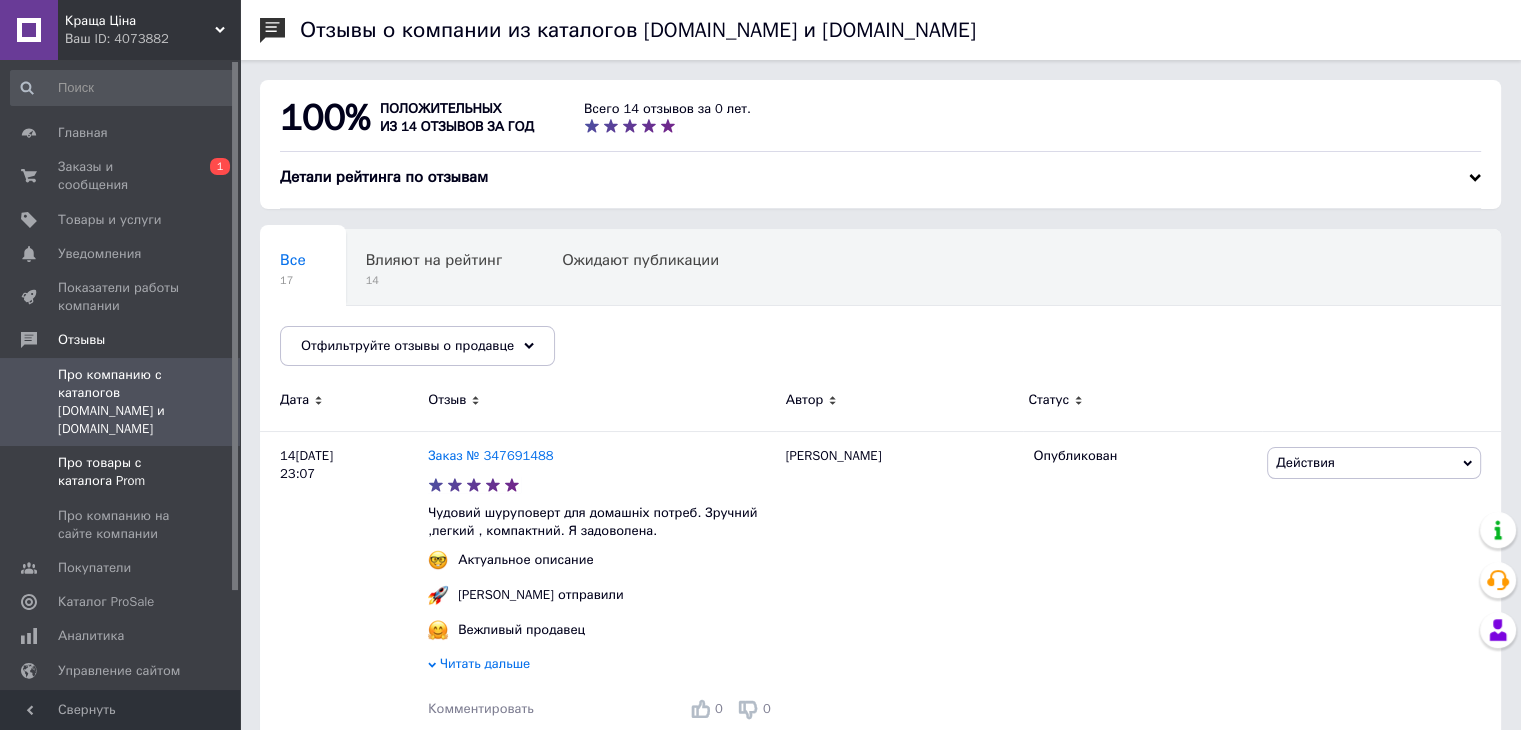 click on "Про товары с каталога Prom" at bounding box center [121, 472] 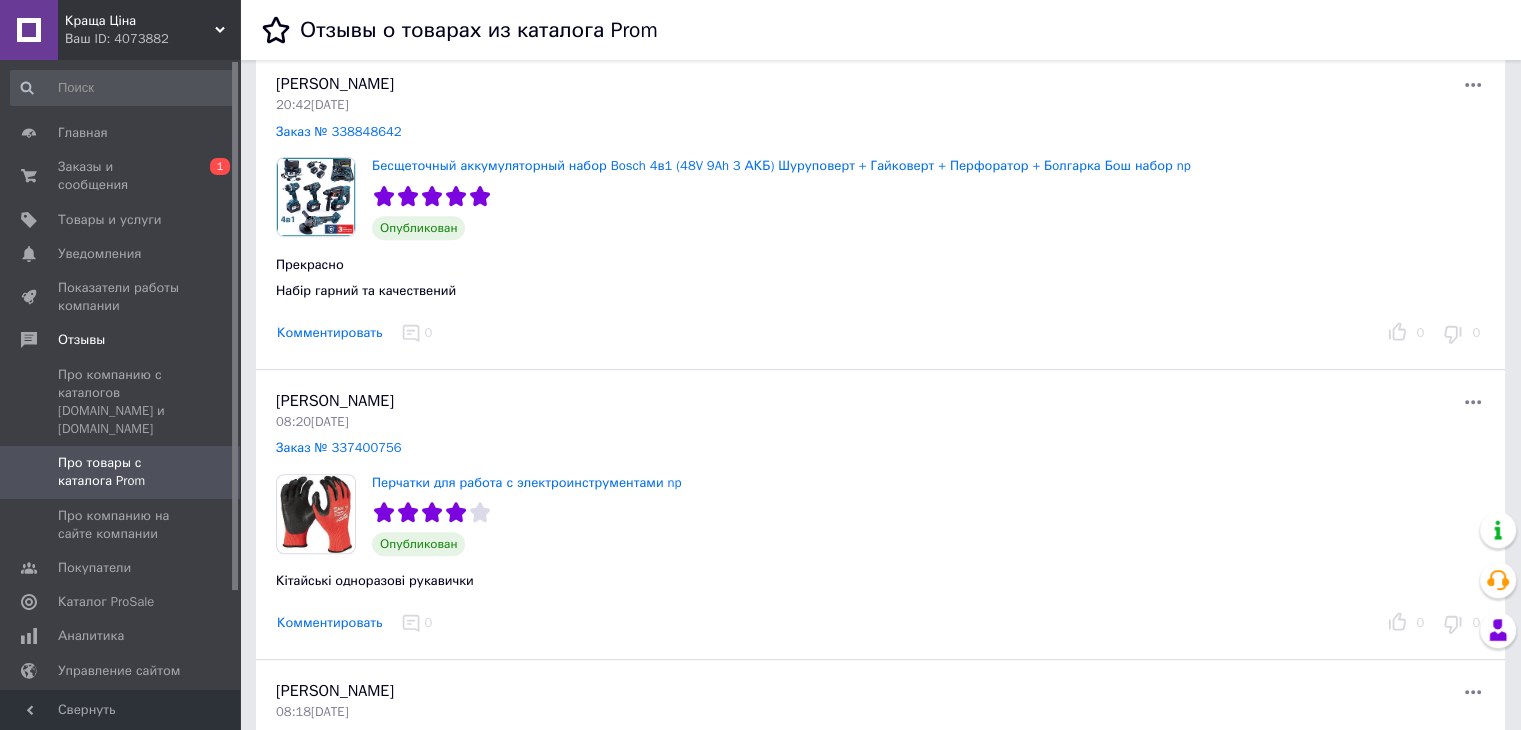 scroll, scrollTop: 1044, scrollLeft: 0, axis: vertical 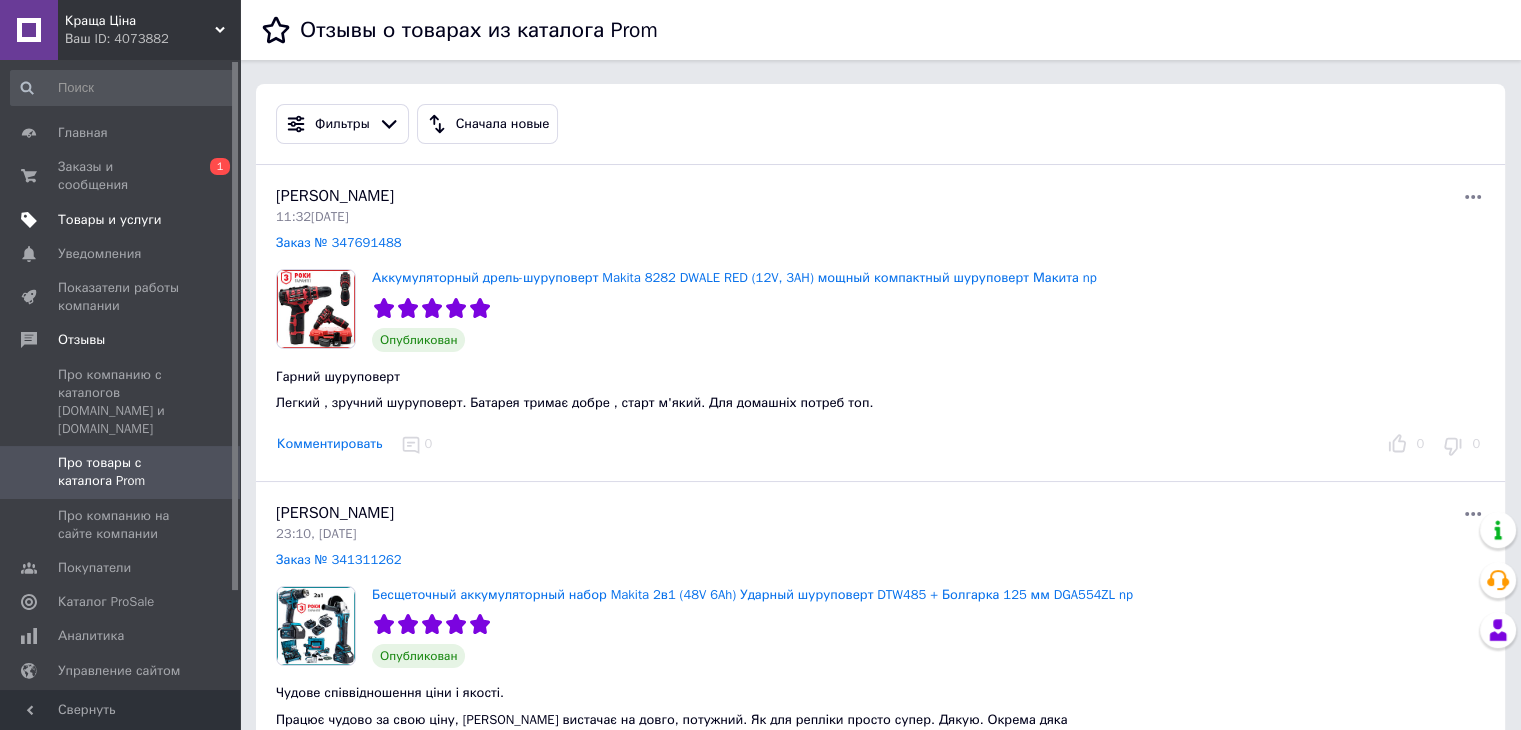 click on "Товары и услуги" at bounding box center [110, 220] 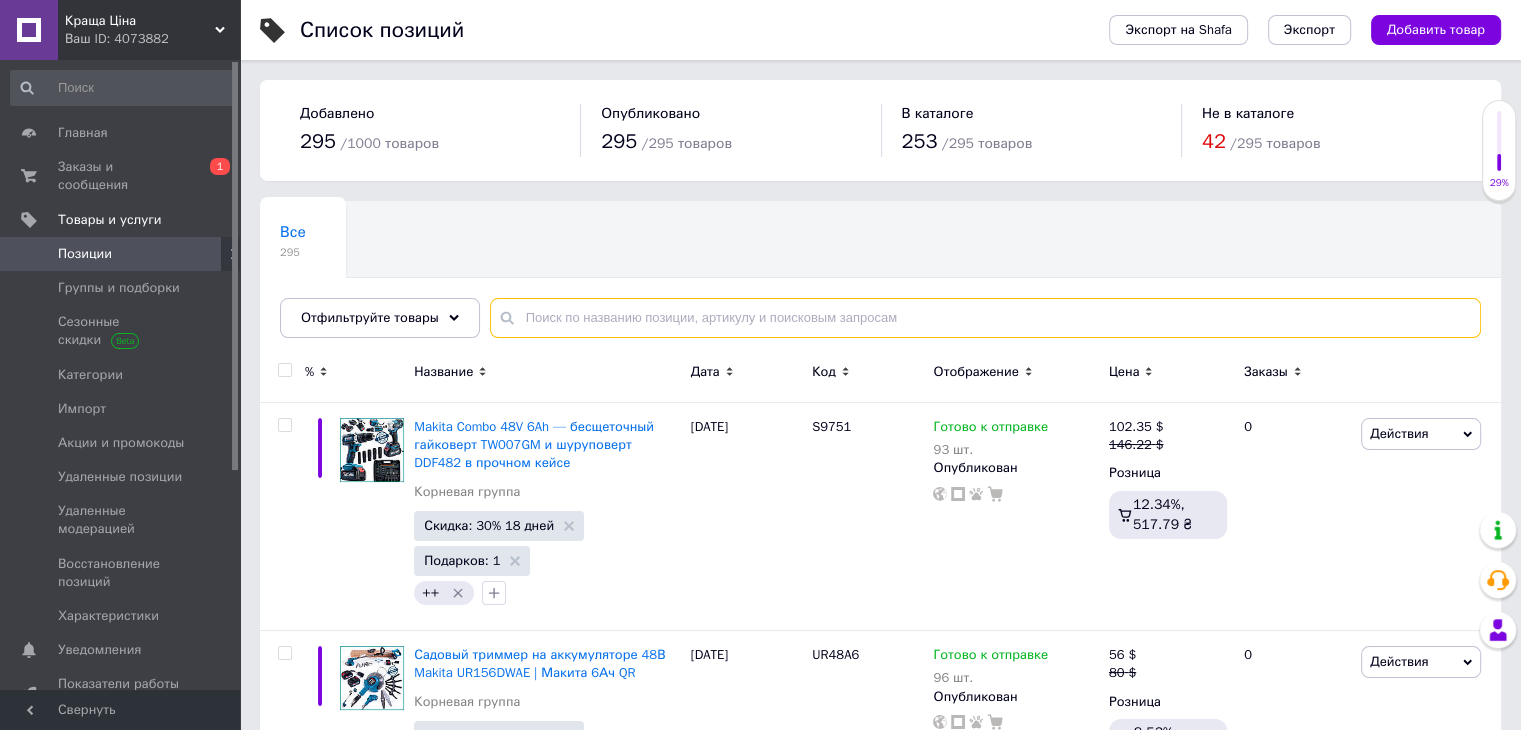 click at bounding box center (985, 318) 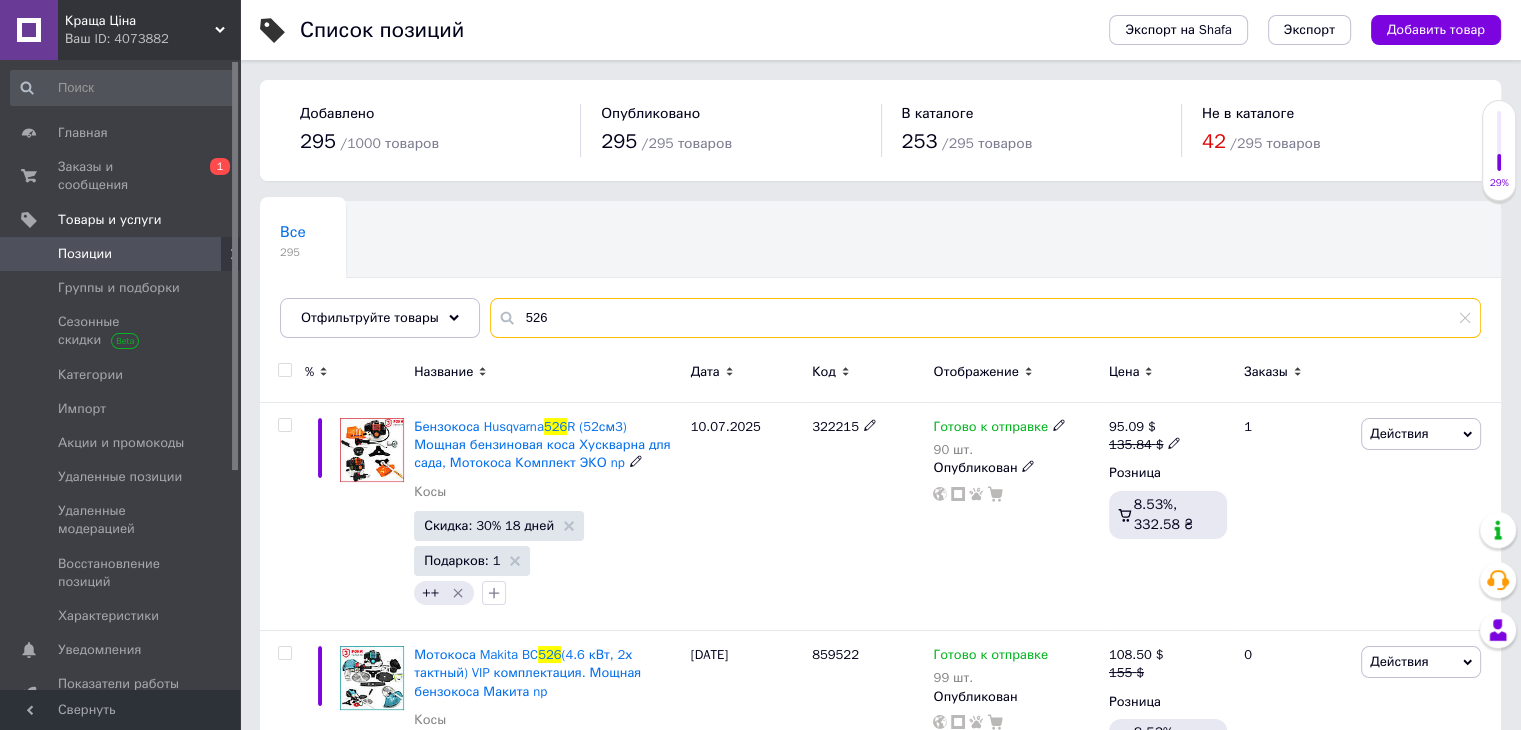 scroll, scrollTop: 20, scrollLeft: 0, axis: vertical 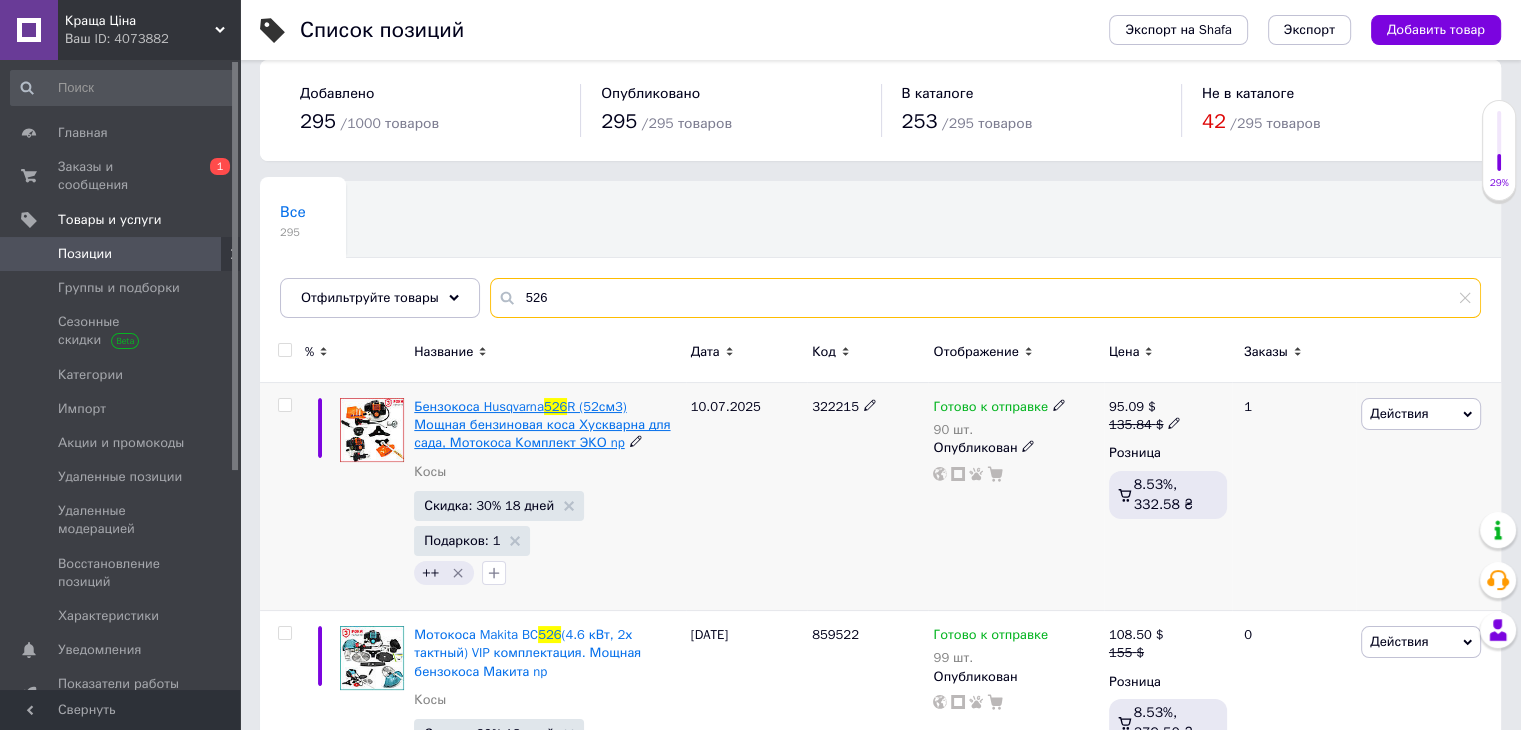 type on "526" 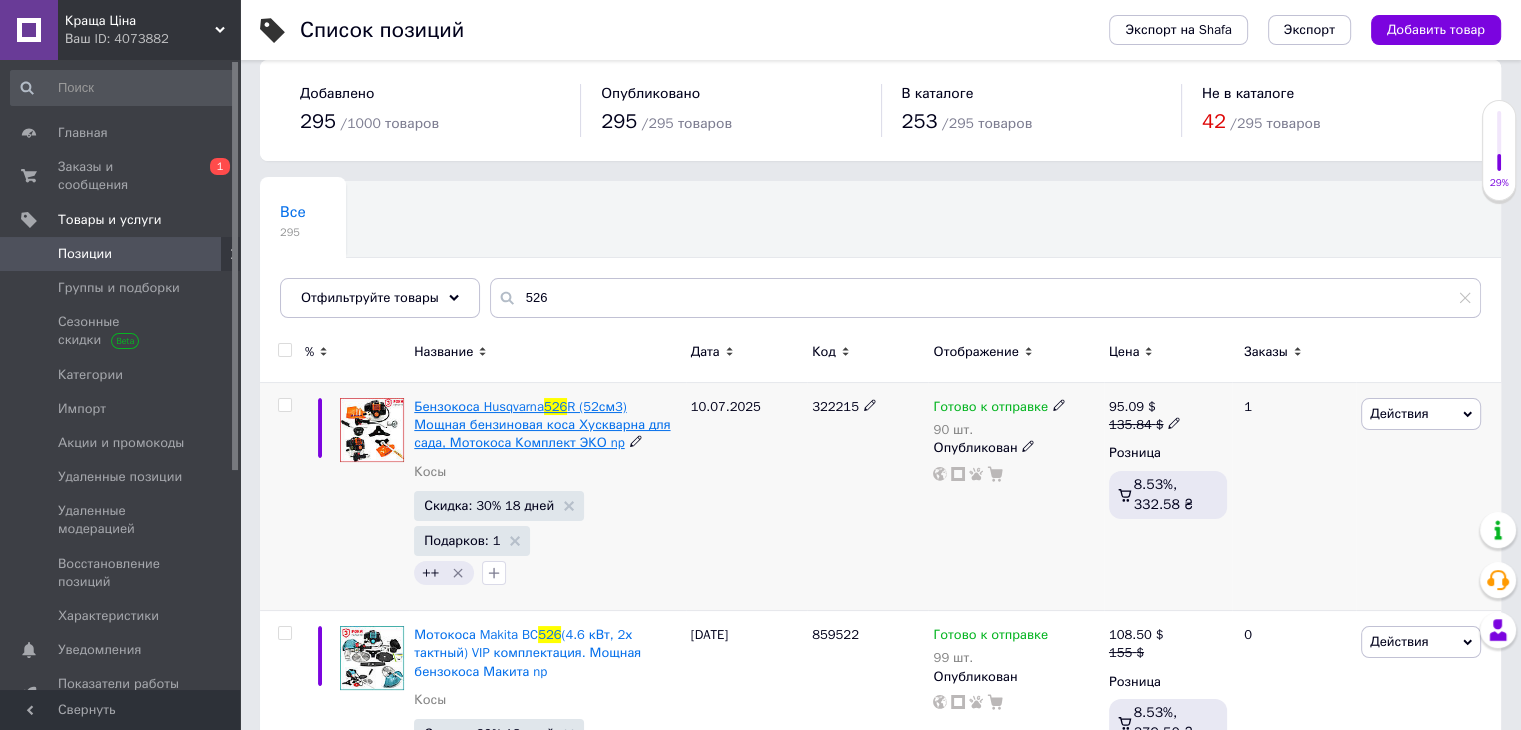 click on "Бензокоса Husqvarna" at bounding box center [479, 406] 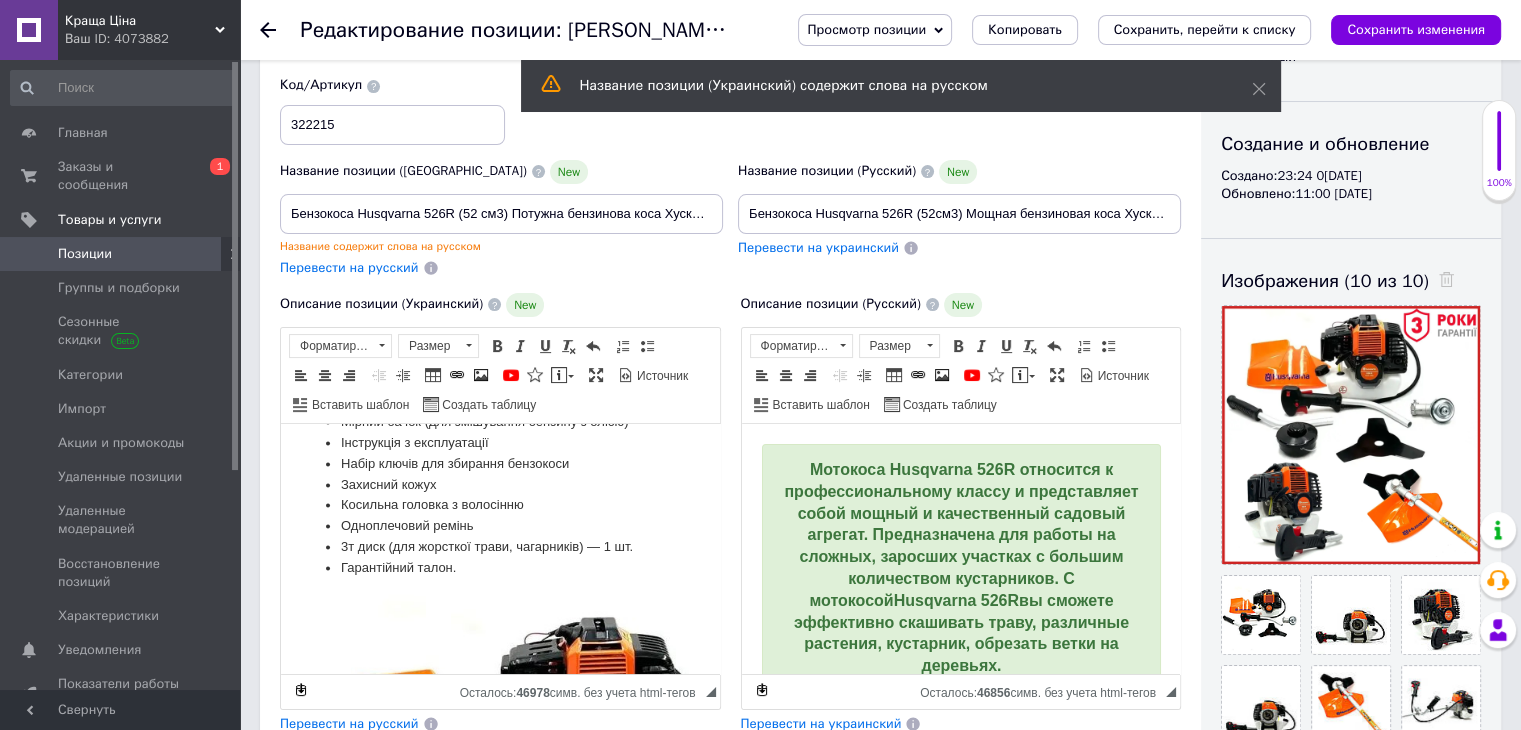 scroll, scrollTop: 3295, scrollLeft: 0, axis: vertical 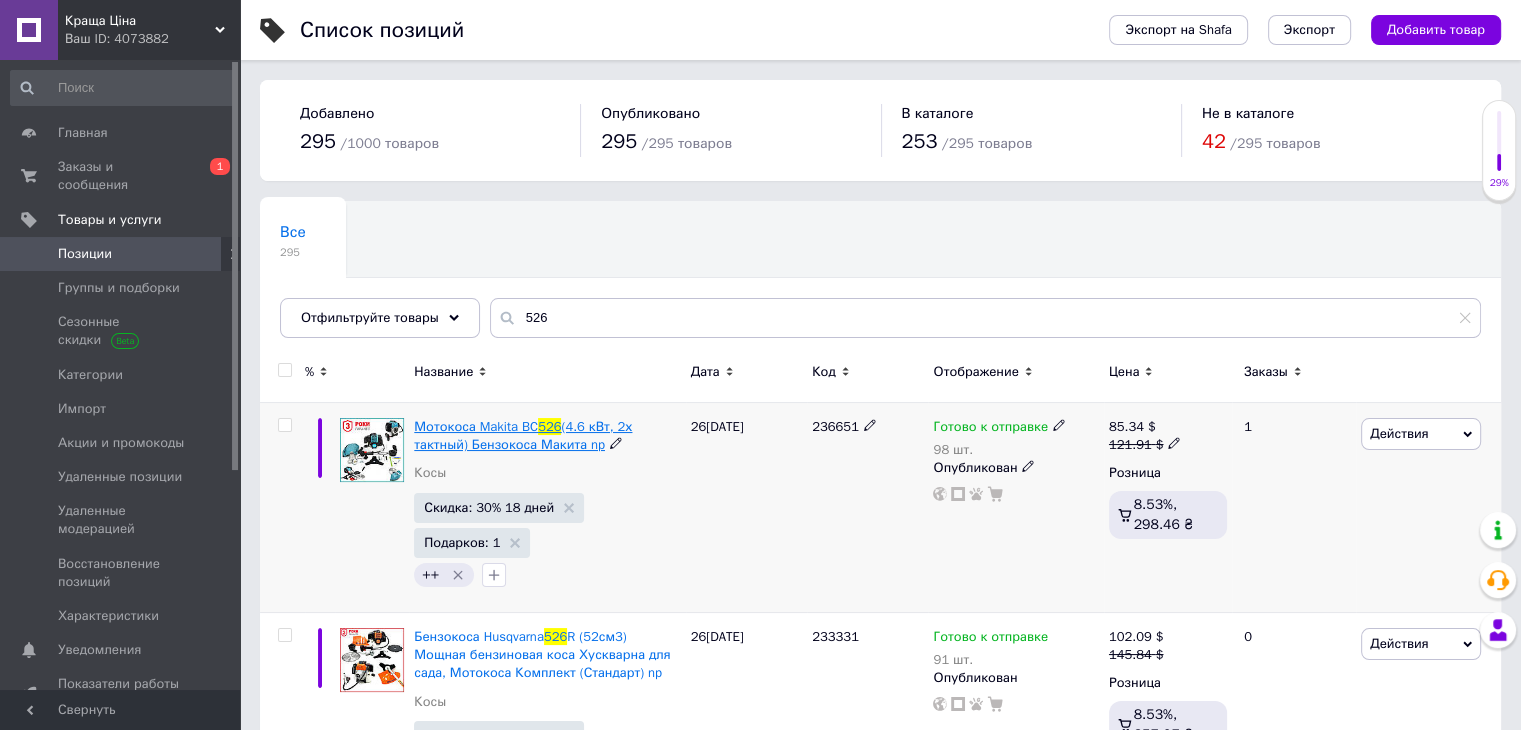 click on "(4.6 кВт, 2х тактный) Бензокоса Макита np" at bounding box center (523, 435) 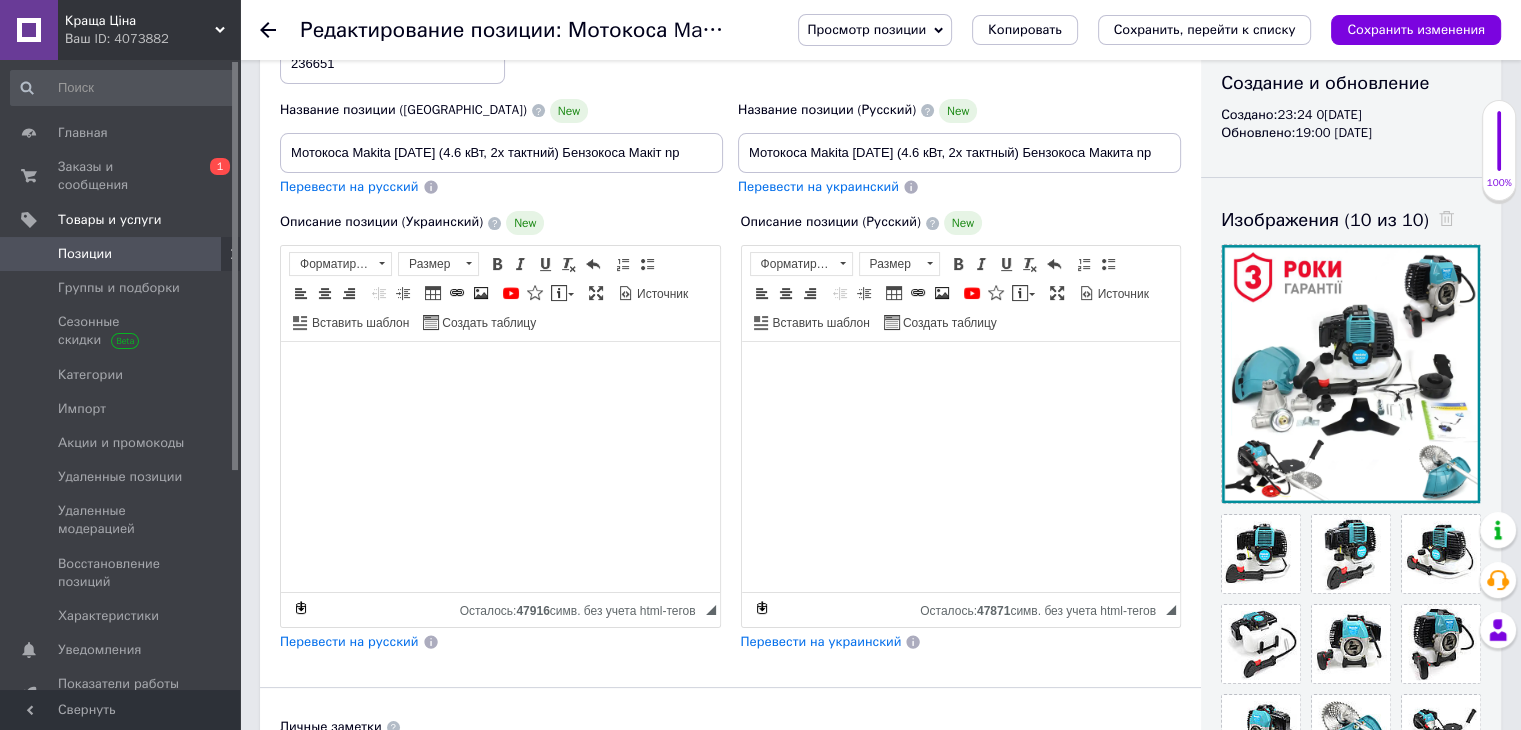 scroll, scrollTop: 216, scrollLeft: 0, axis: vertical 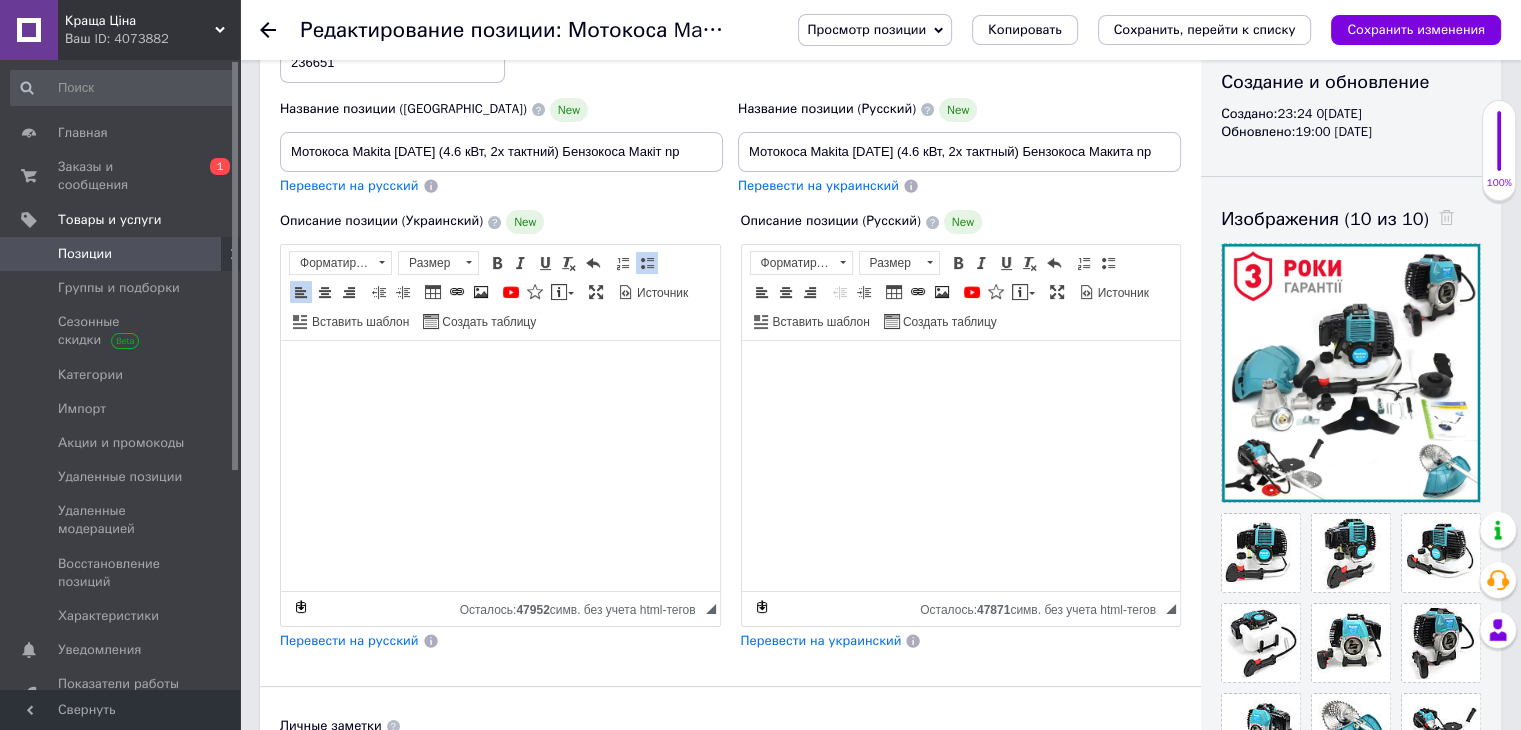 click on "Перевести на русский" at bounding box center [349, 640] 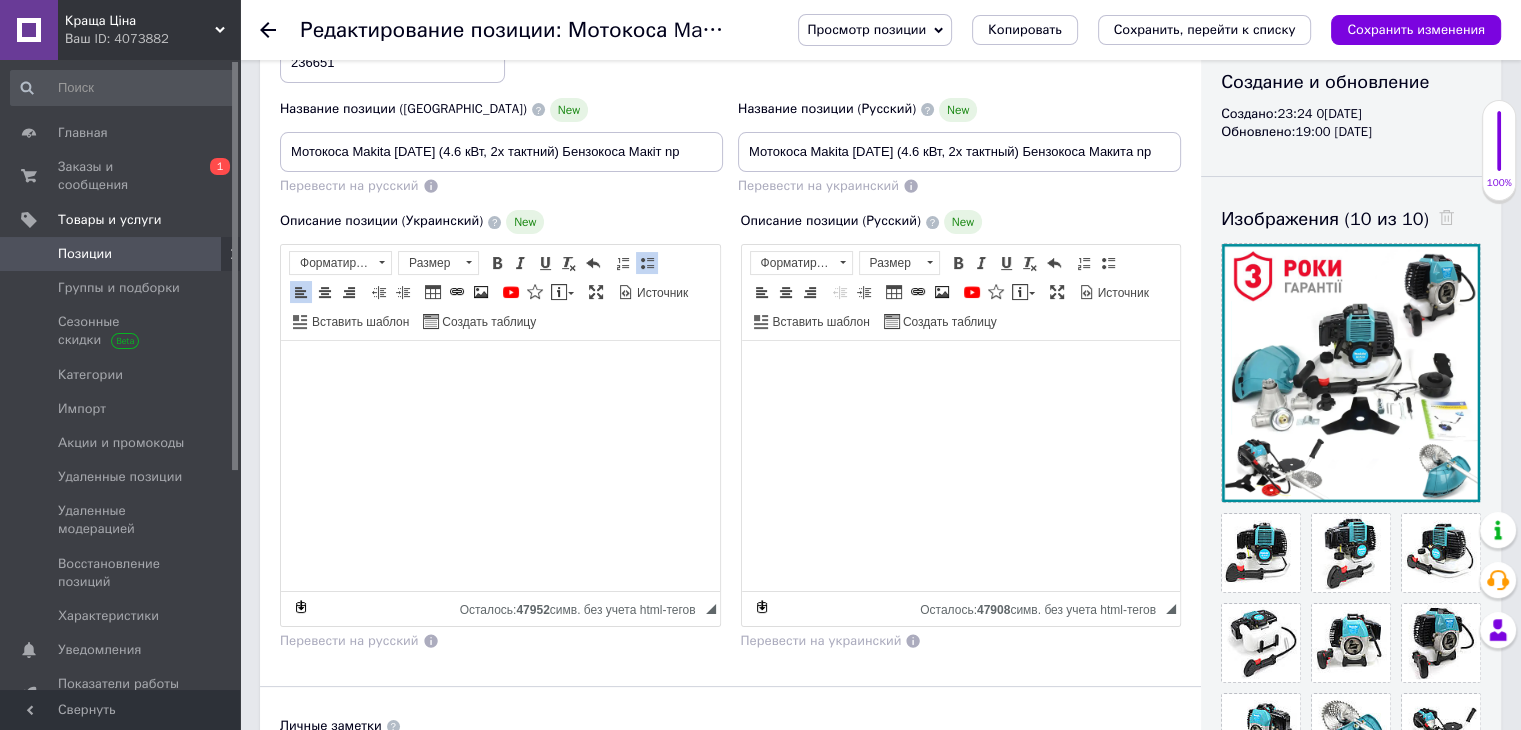 click 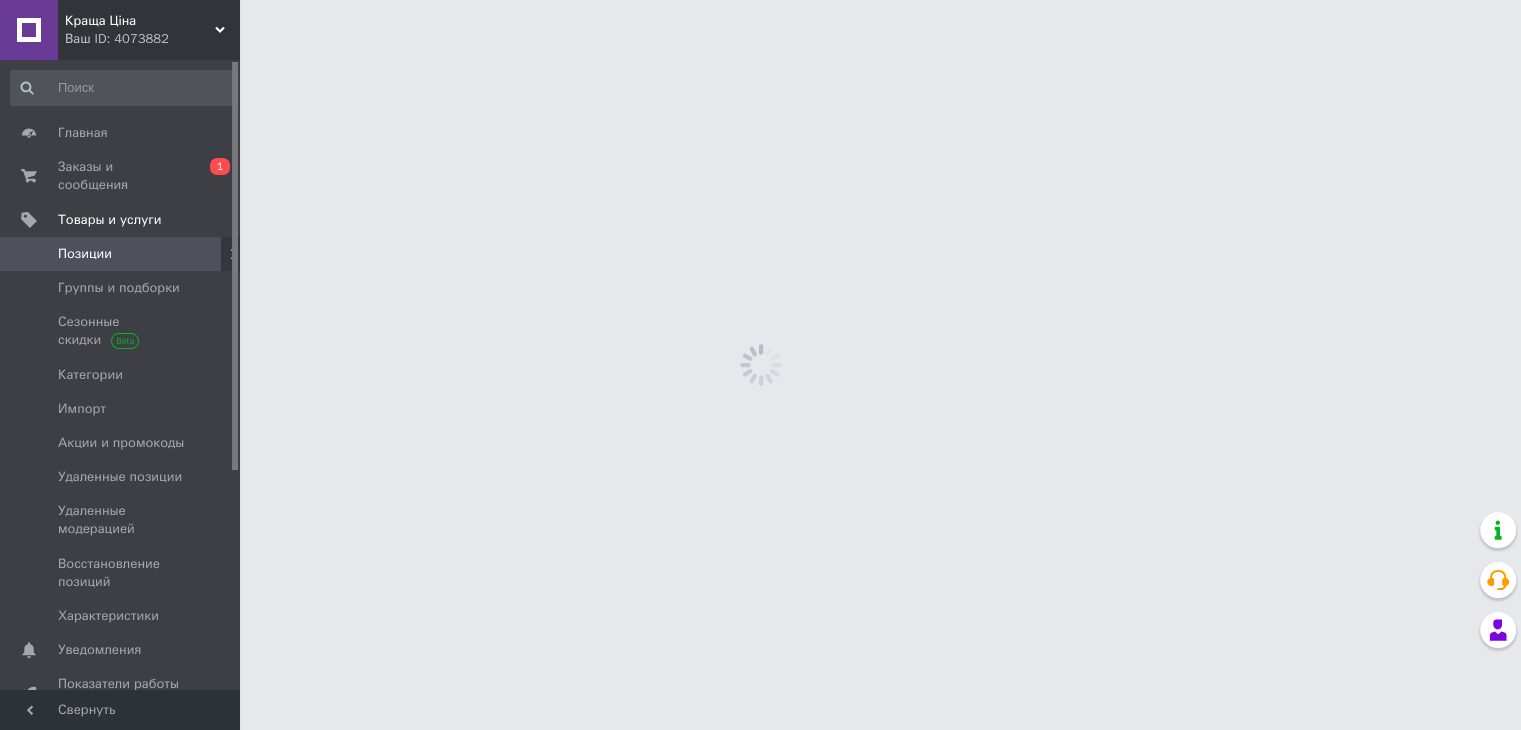 scroll, scrollTop: 0, scrollLeft: 0, axis: both 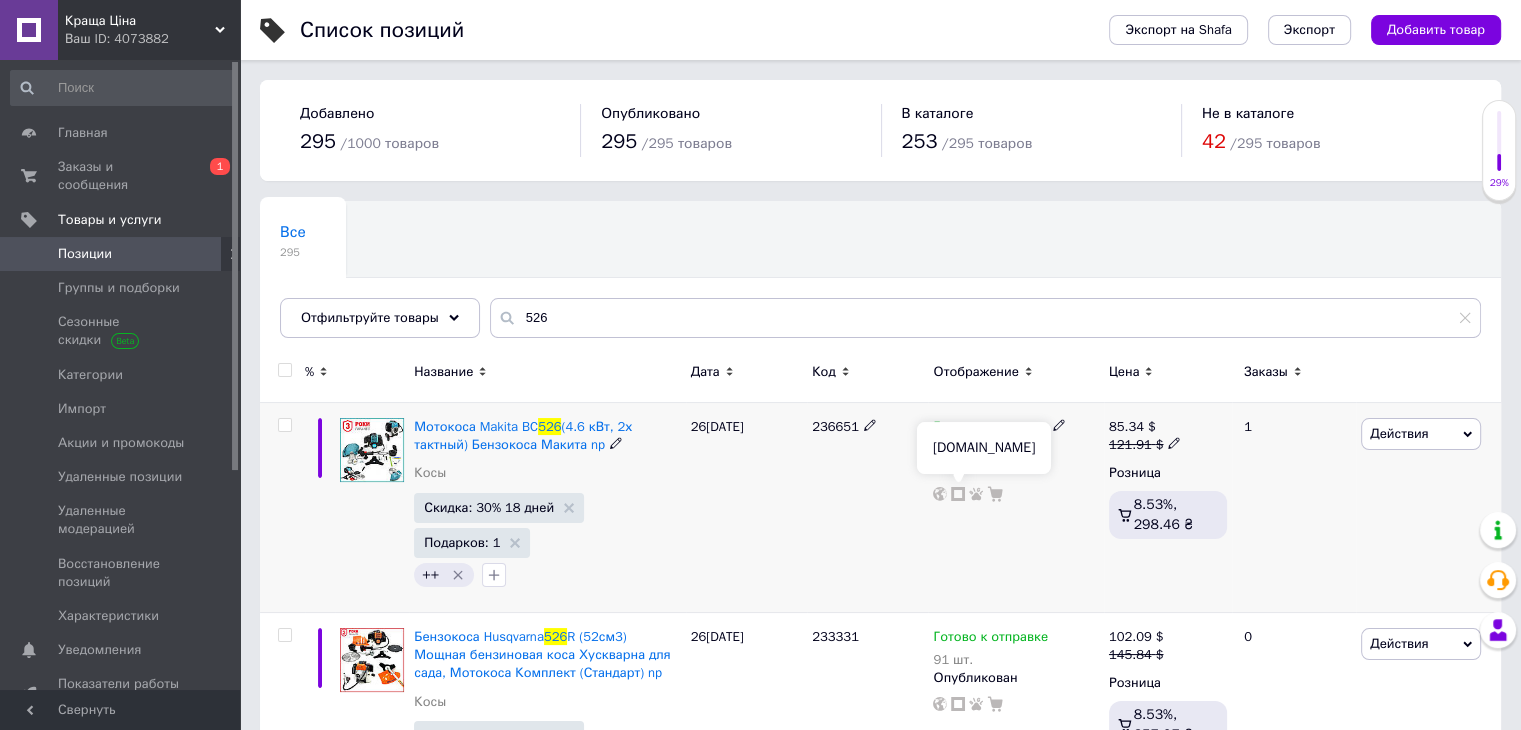 click 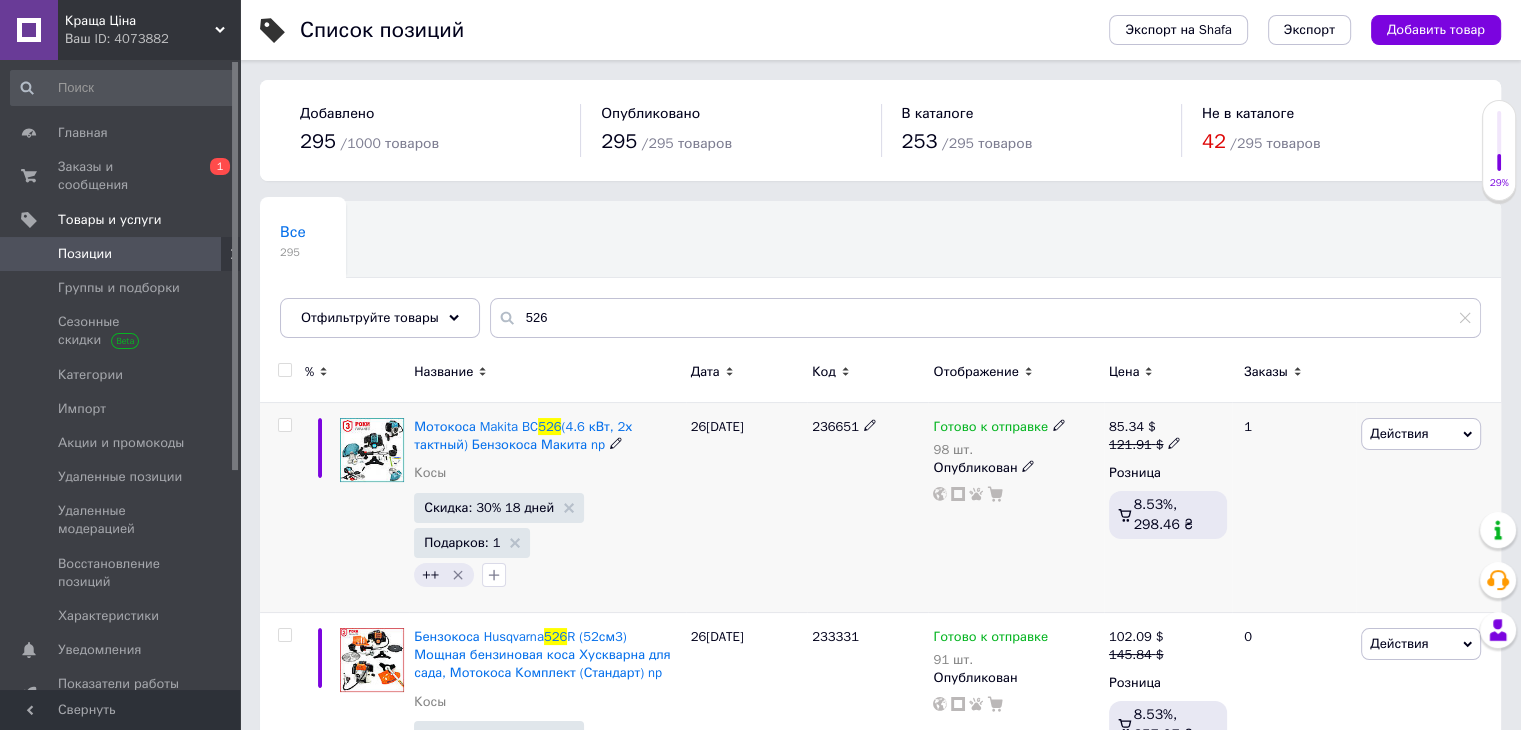 click 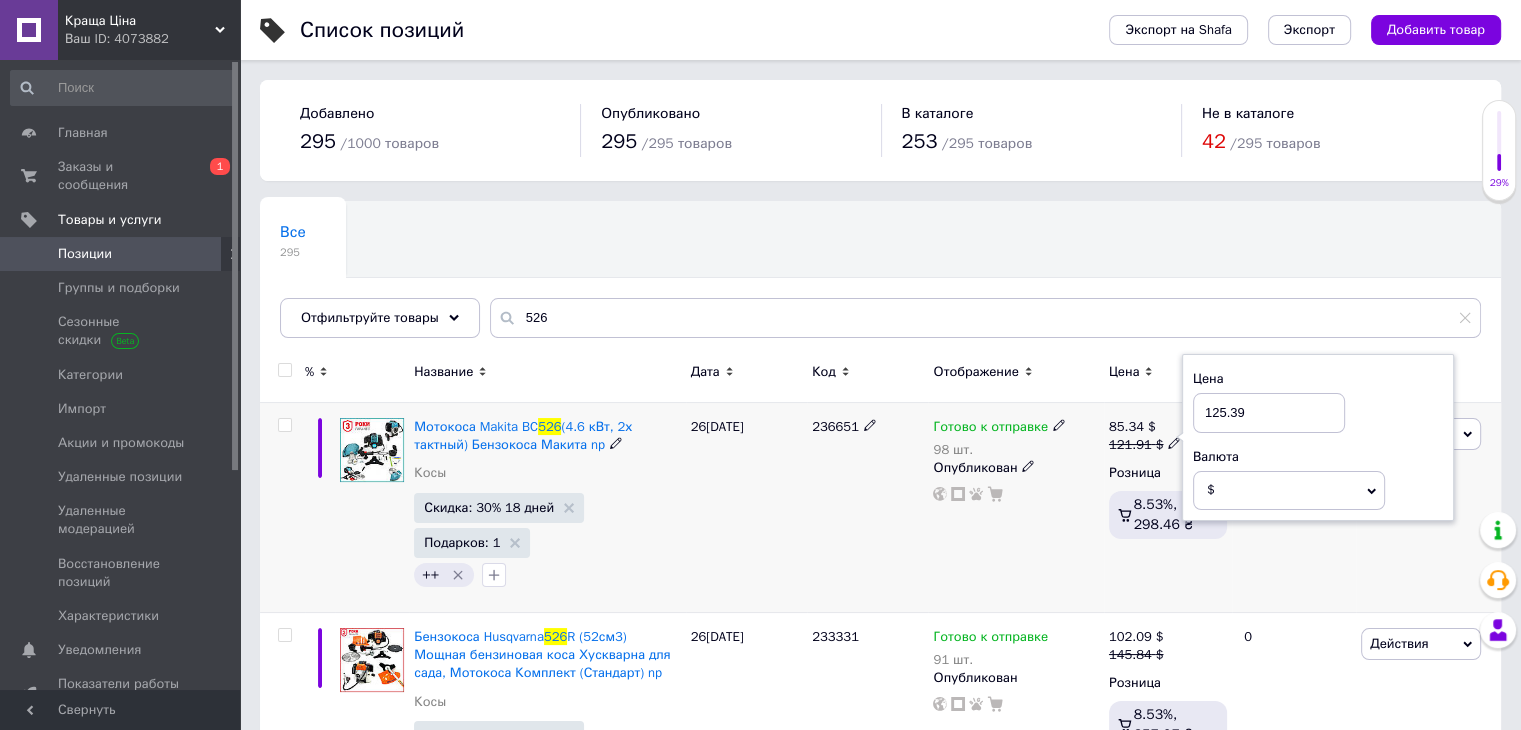 type on "125.39" 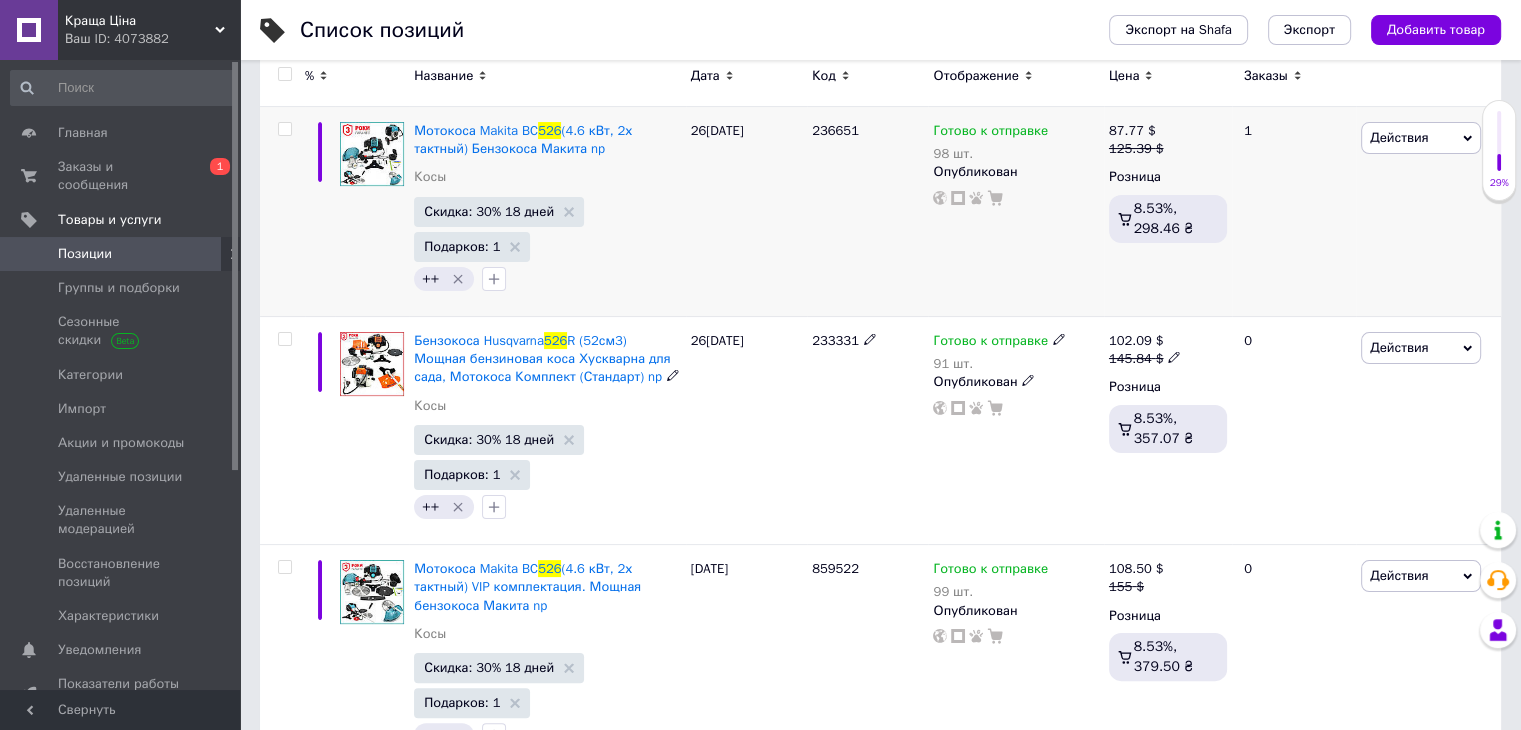 scroll, scrollTop: 298, scrollLeft: 0, axis: vertical 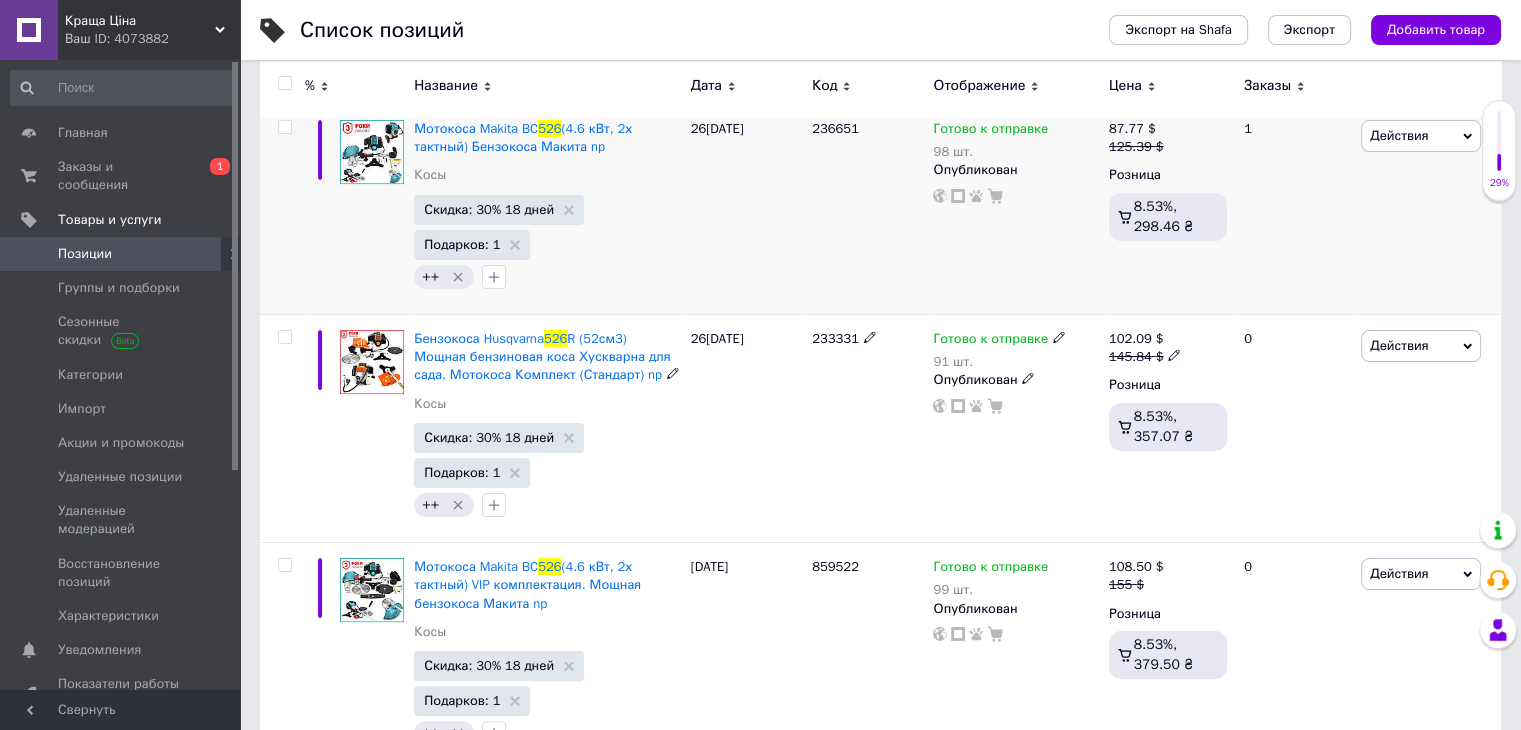 click on "++" at bounding box center (547, 505) 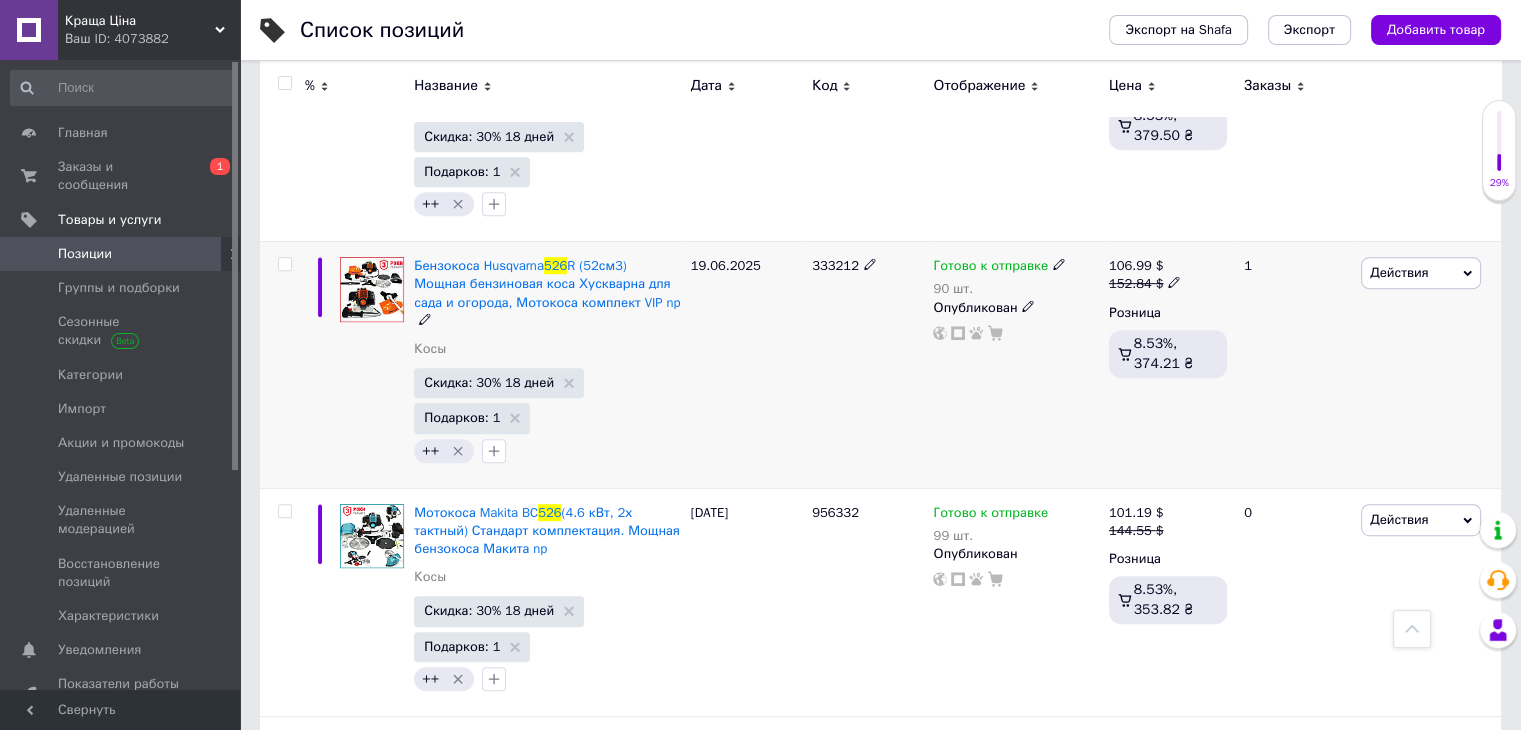 scroll, scrollTop: 828, scrollLeft: 0, axis: vertical 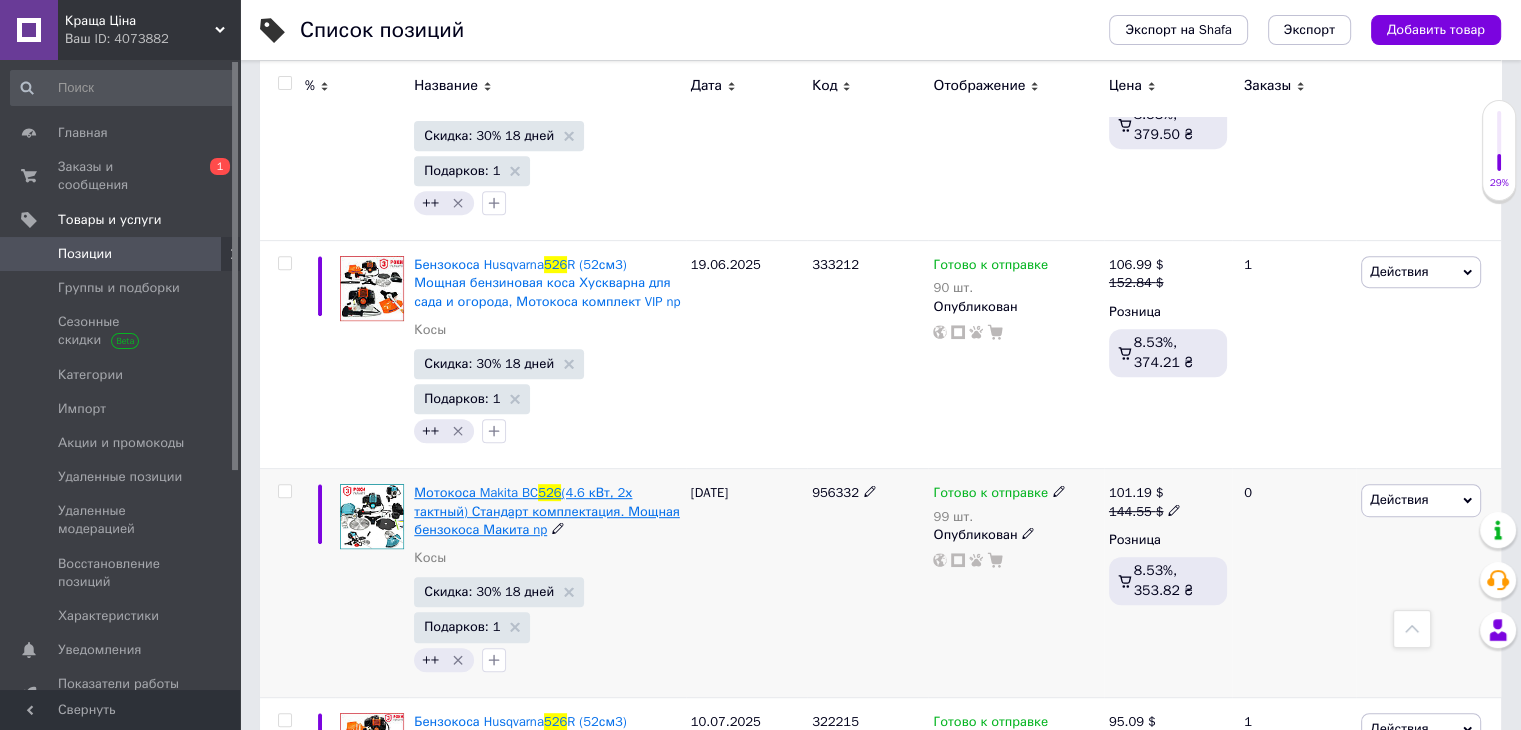 click on "(4.6 кВт, 2х тактный) Стандарт комплектация. Мощная бензокоса Макита np" at bounding box center (547, 510) 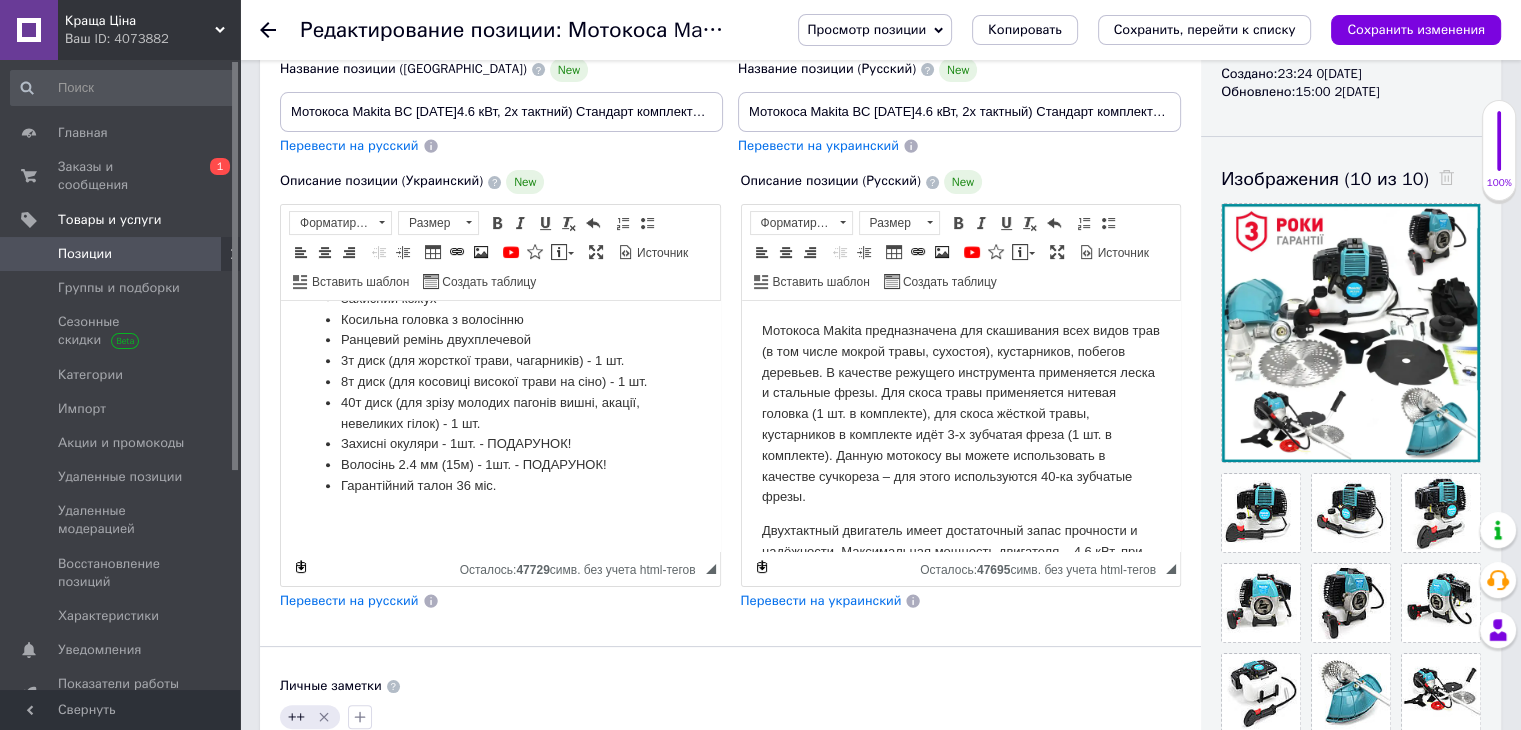 scroll, scrollTop: 1179, scrollLeft: 0, axis: vertical 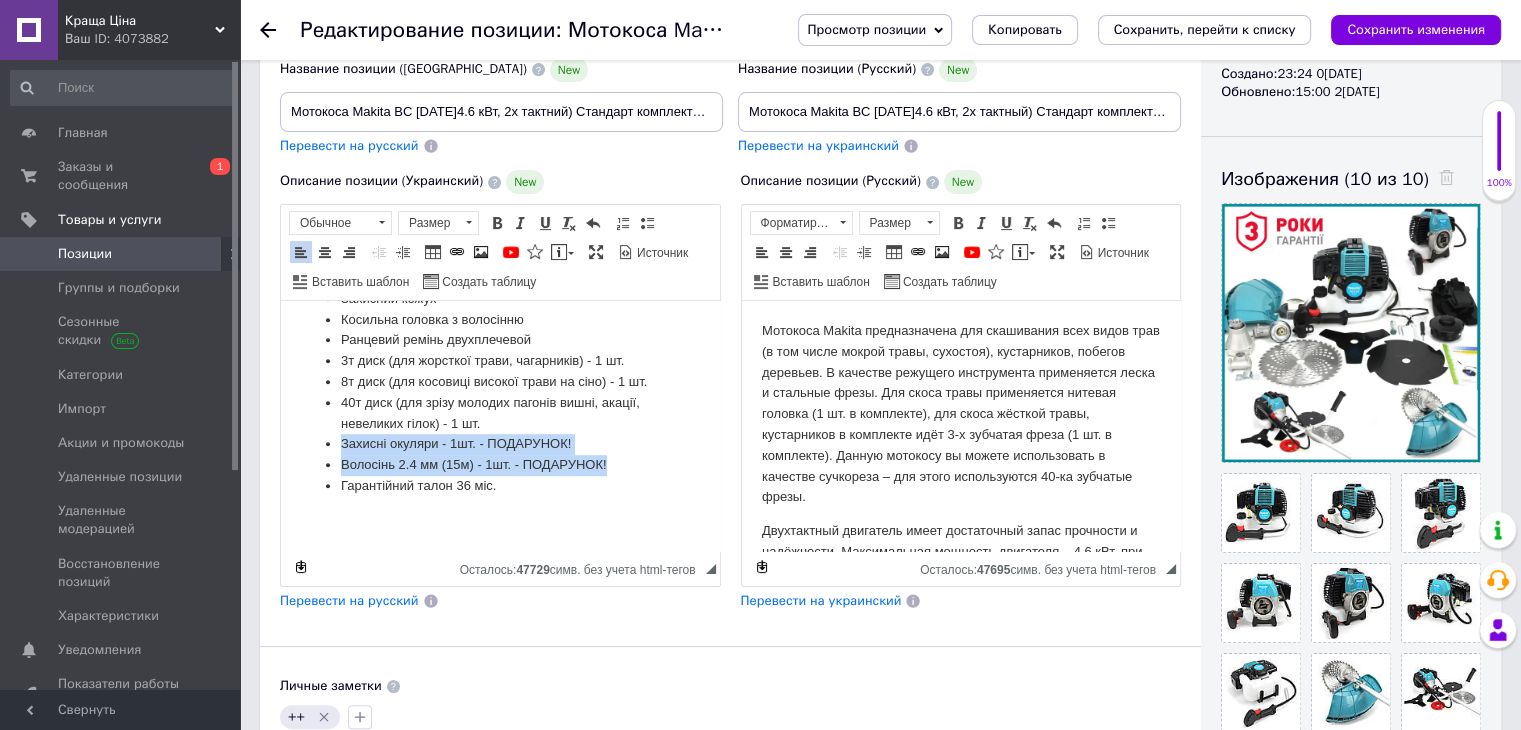 drag, startPoint x: 629, startPoint y: 466, endPoint x: 336, endPoint y: 450, distance: 293.43652 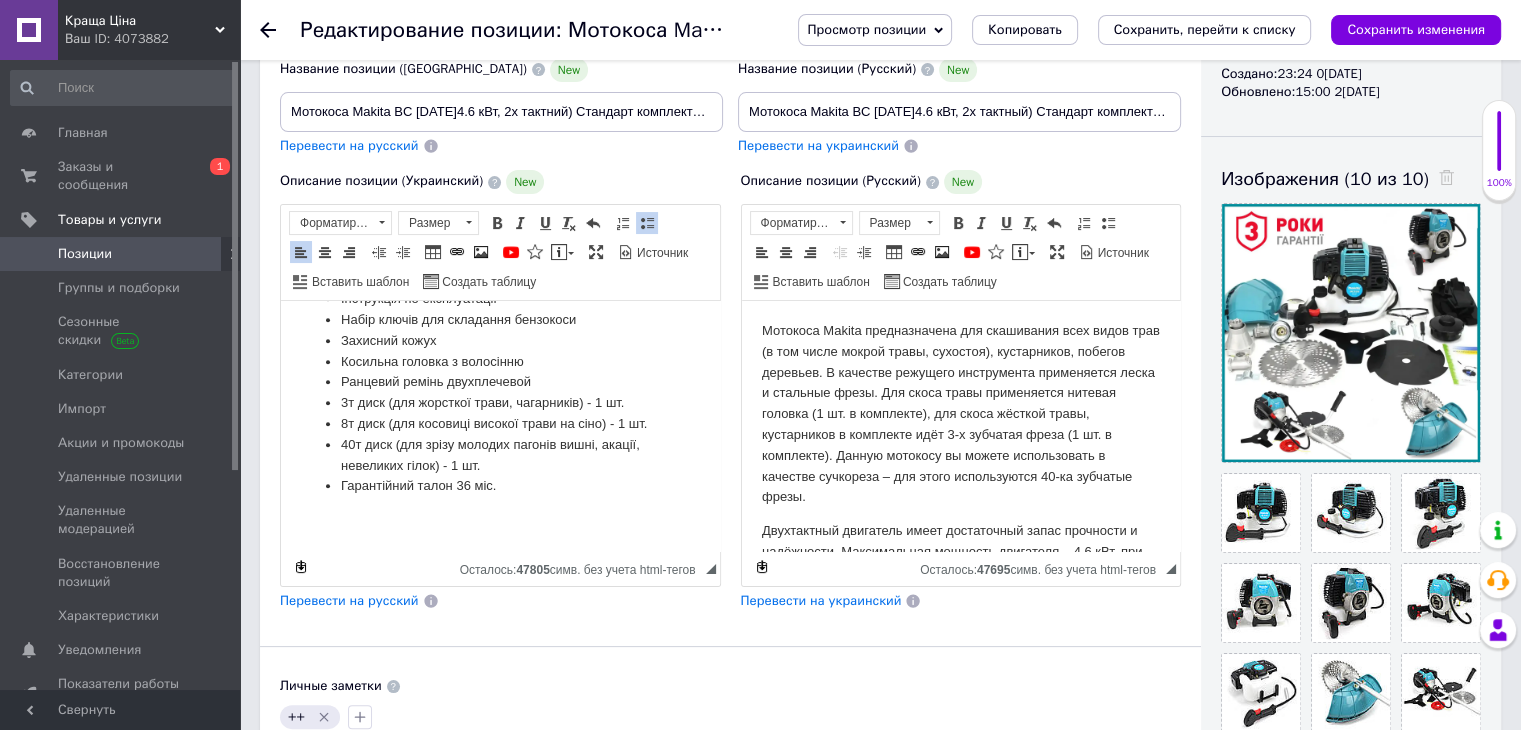 scroll, scrollTop: 1141, scrollLeft: 0, axis: vertical 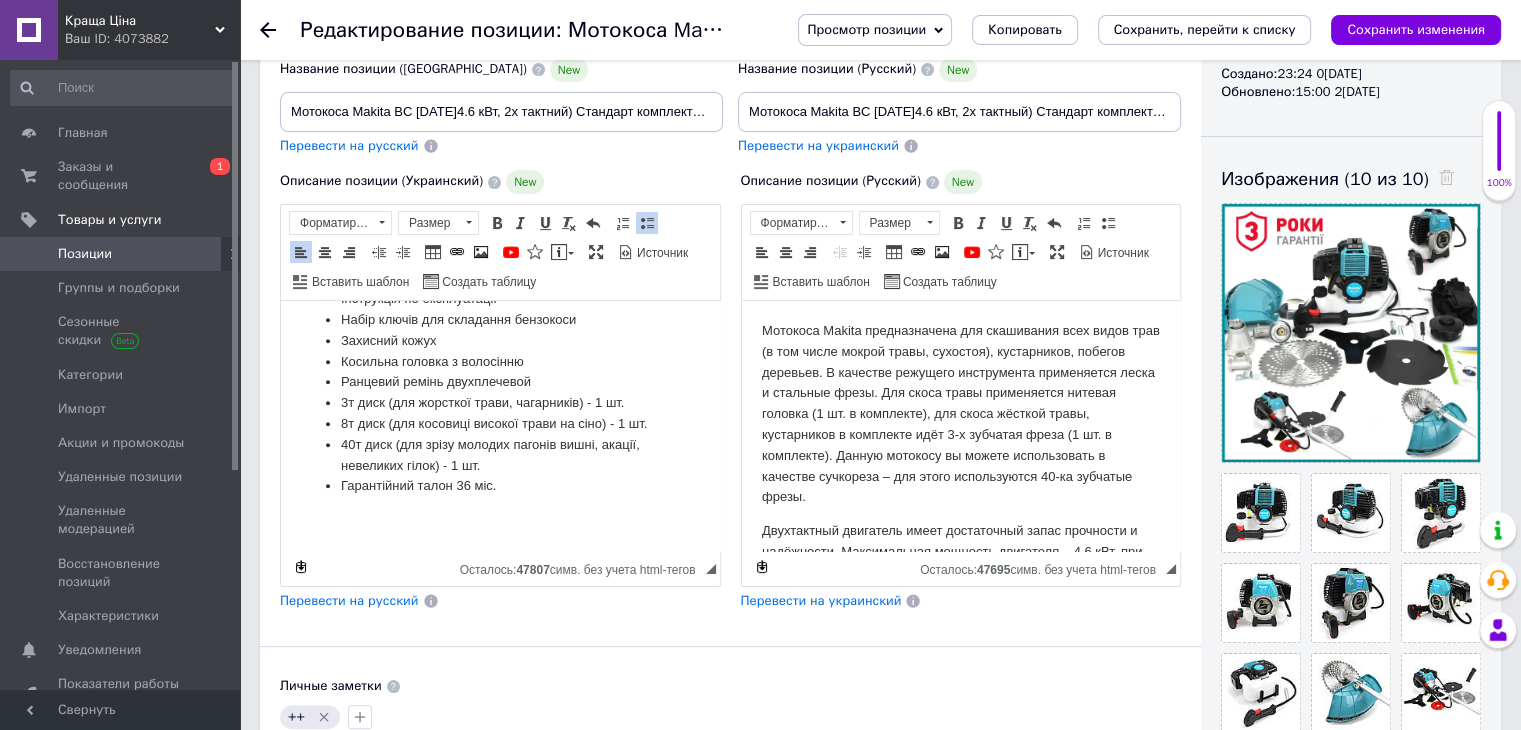 click on "Перевести на русский" at bounding box center [349, 600] 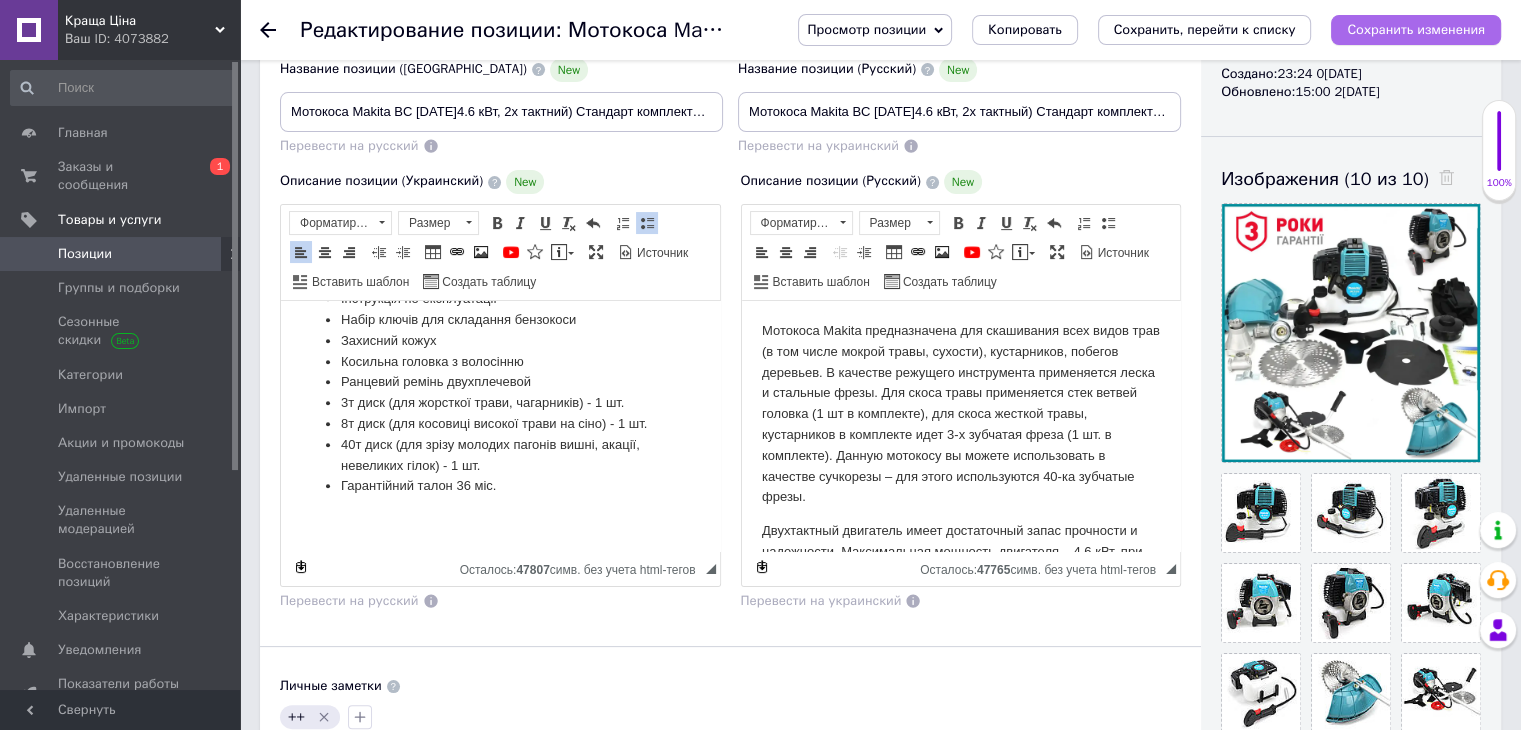 click on "Сохранить изменения" at bounding box center [1416, 30] 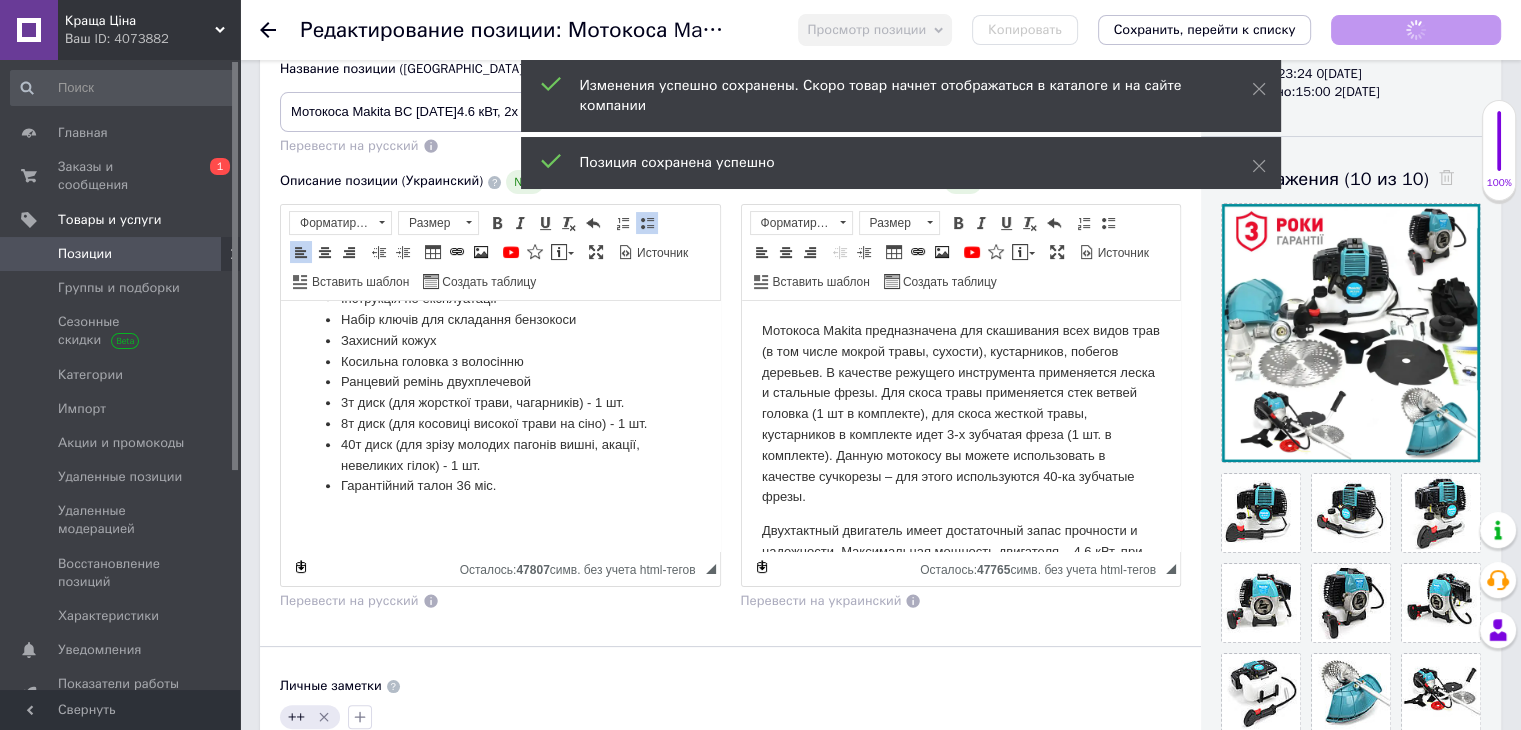 scroll, scrollTop: 688, scrollLeft: 0, axis: vertical 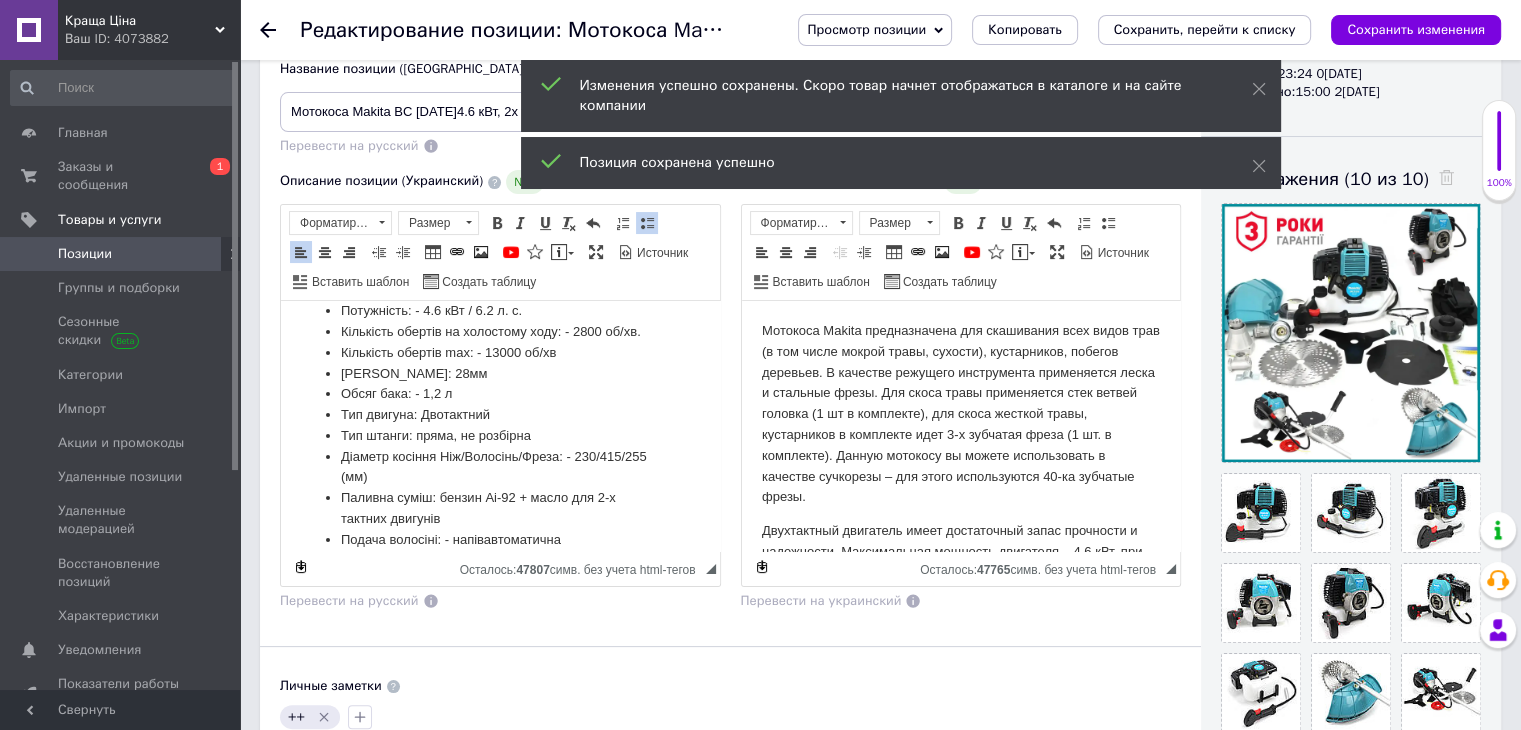 click on "Редактирование позиции: Мотокоса Makita [DATE] (4.6 кВт, 2х тактний) Стандарт комплектація. Потужна бензокоса Макіта np Просмотр позиции Сохранить и посмотреть на сайте Сохранить и посмотреть на портале [DOMAIN_NAME] Копировать Сохранить, перейти к списку Сохранить изменения" at bounding box center [880, 30] 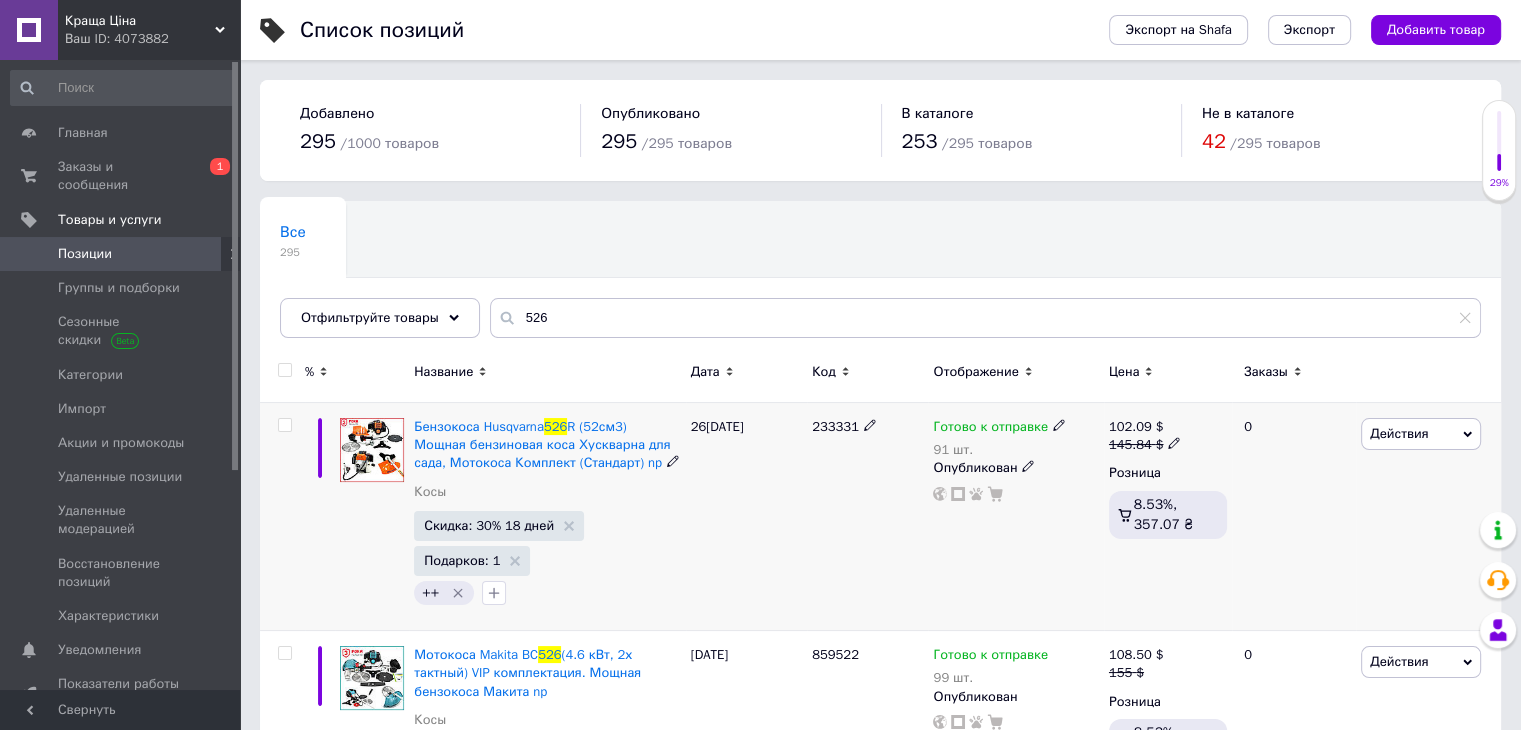 scroll, scrollTop: 168, scrollLeft: 0, axis: vertical 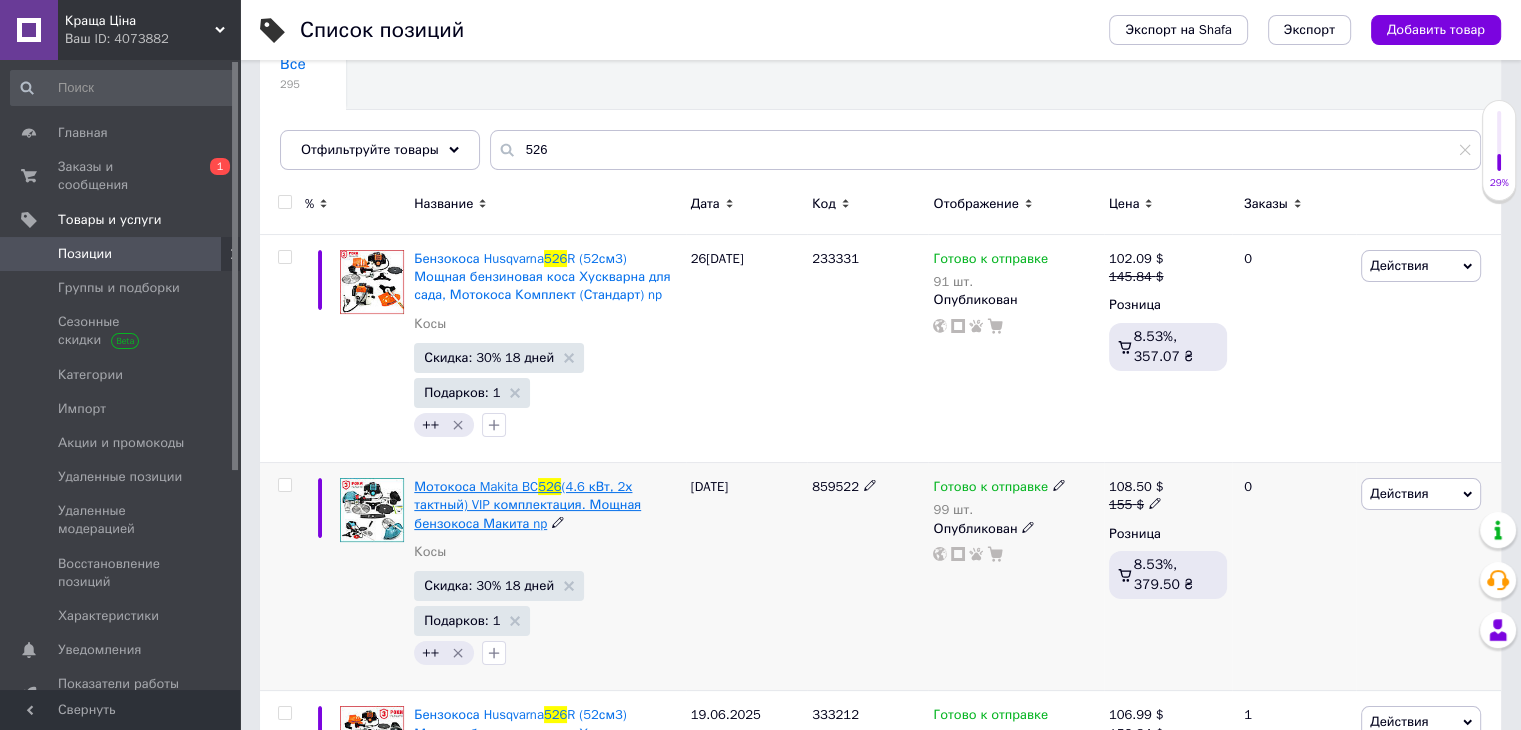click on "(4.6 кВт, 2х тактный) VIP комплектация. Мощная бензокоса Макита np" at bounding box center [527, 504] 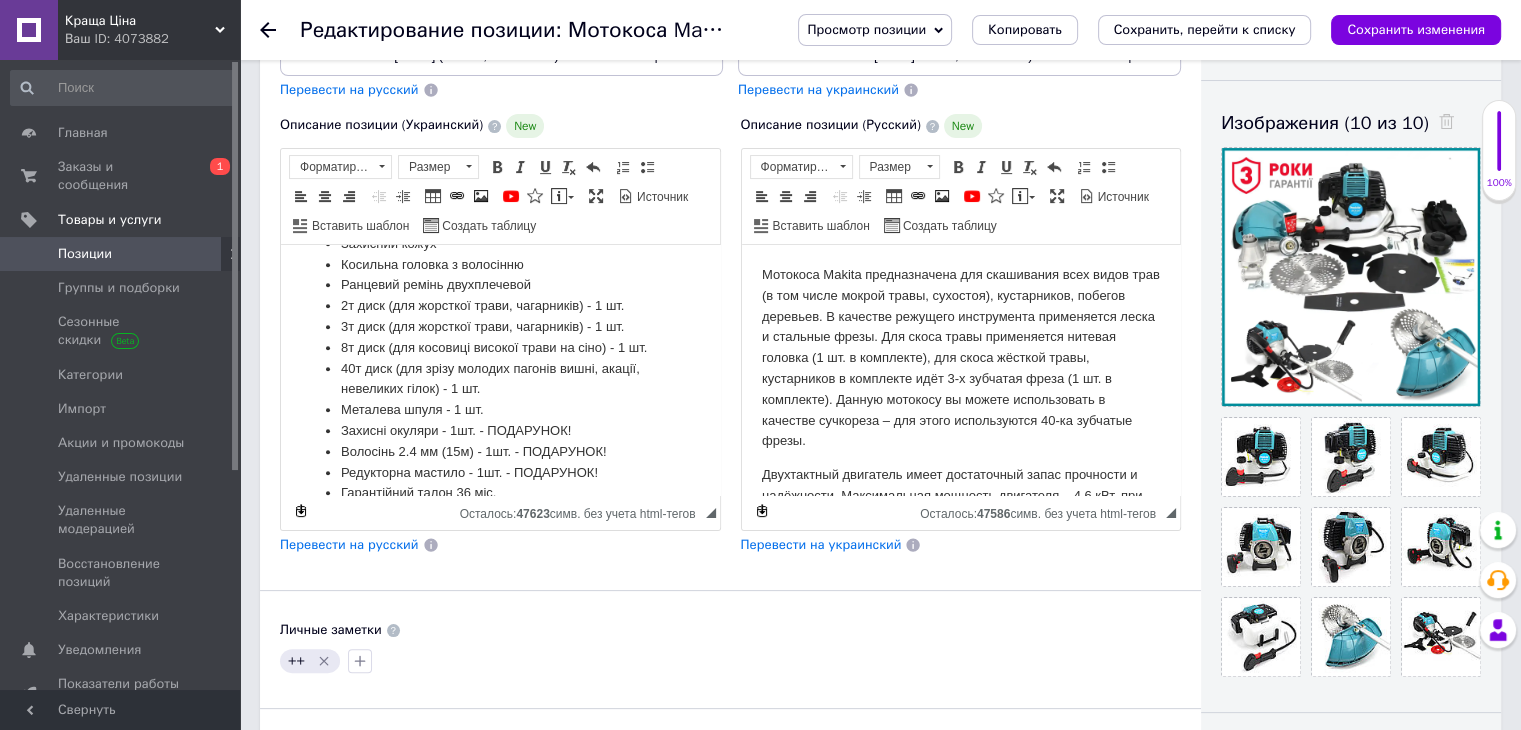 scroll, scrollTop: 1245, scrollLeft: 0, axis: vertical 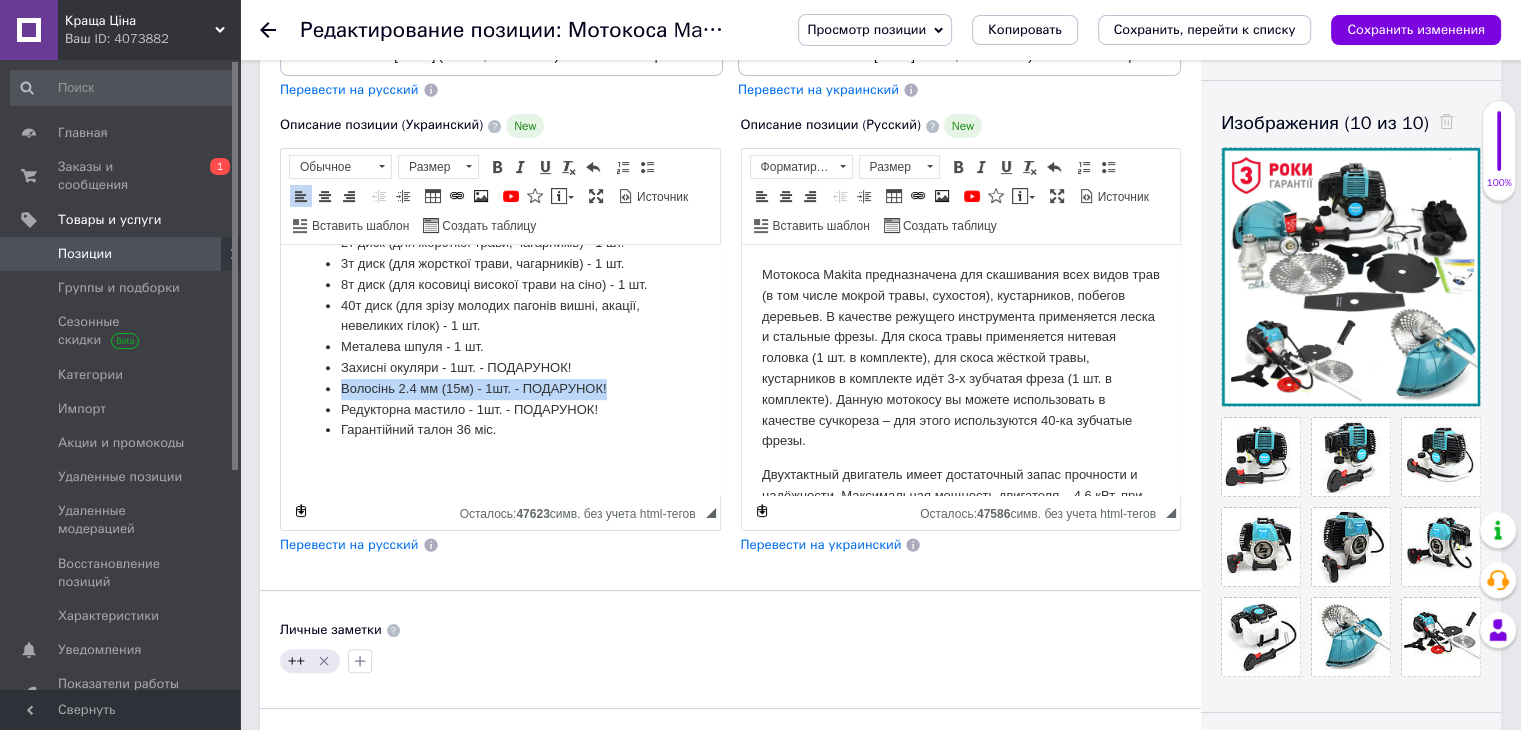 drag, startPoint x: 615, startPoint y: 386, endPoint x: 337, endPoint y: 393, distance: 278.0881 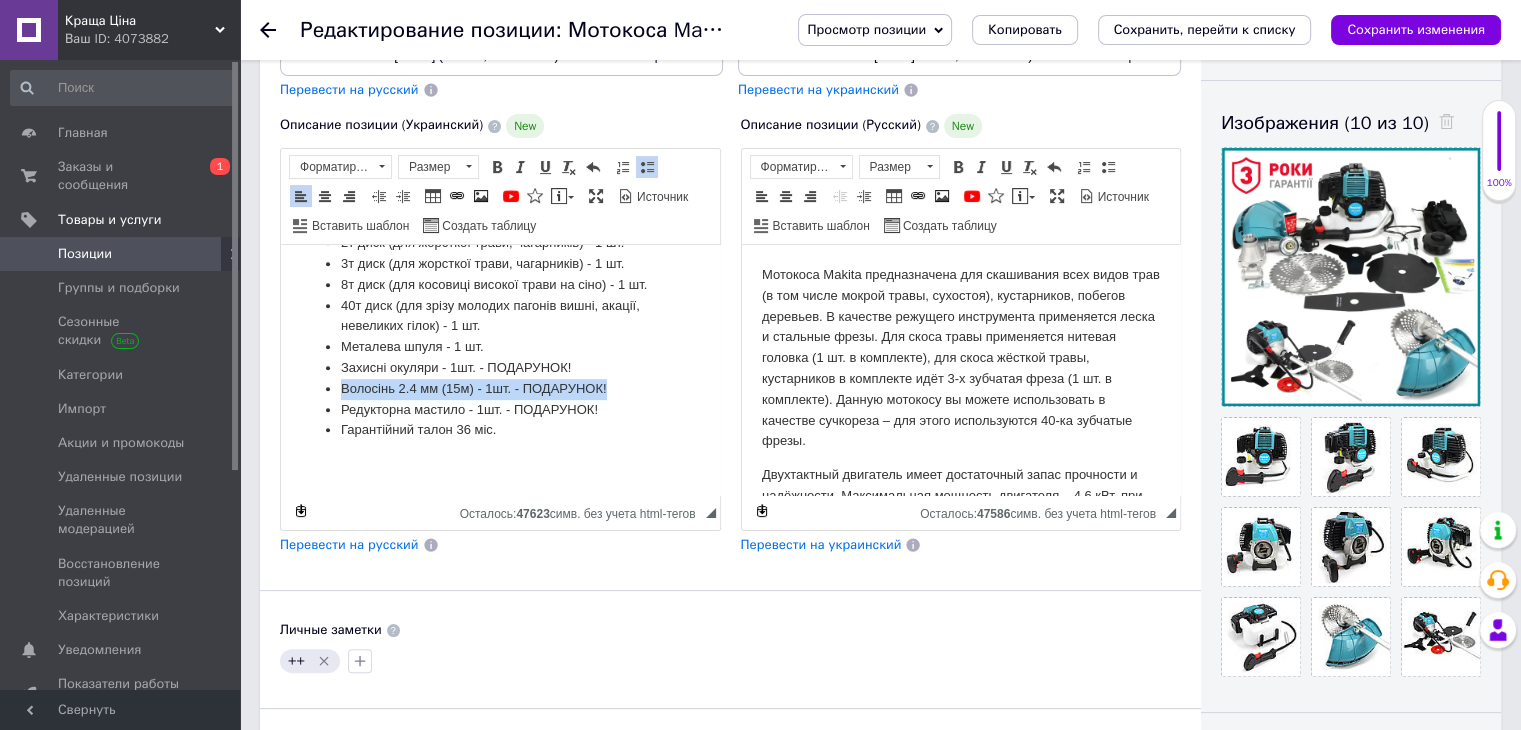 type 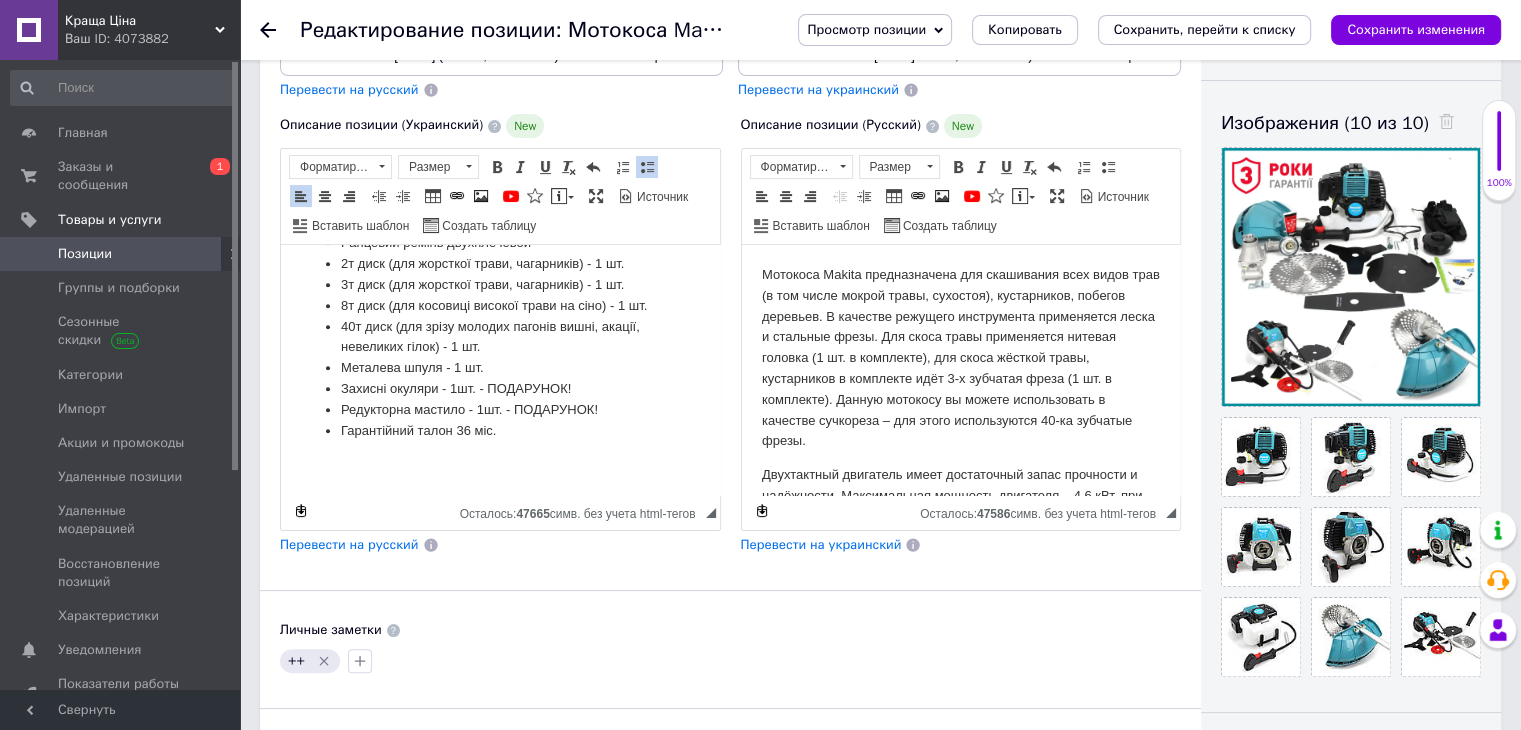 scroll, scrollTop: 1224, scrollLeft: 0, axis: vertical 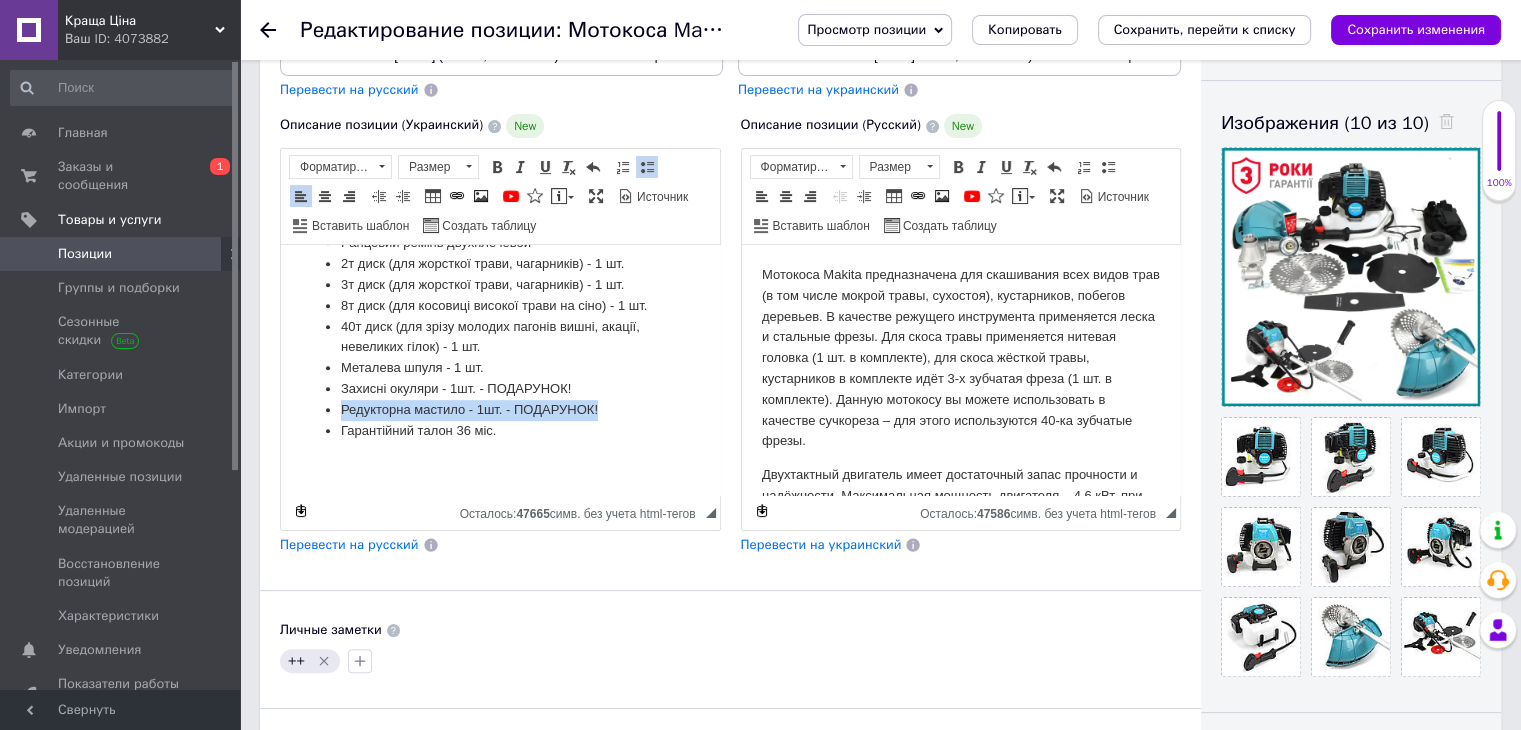 drag, startPoint x: 619, startPoint y: 404, endPoint x: 344, endPoint y: 413, distance: 275.14725 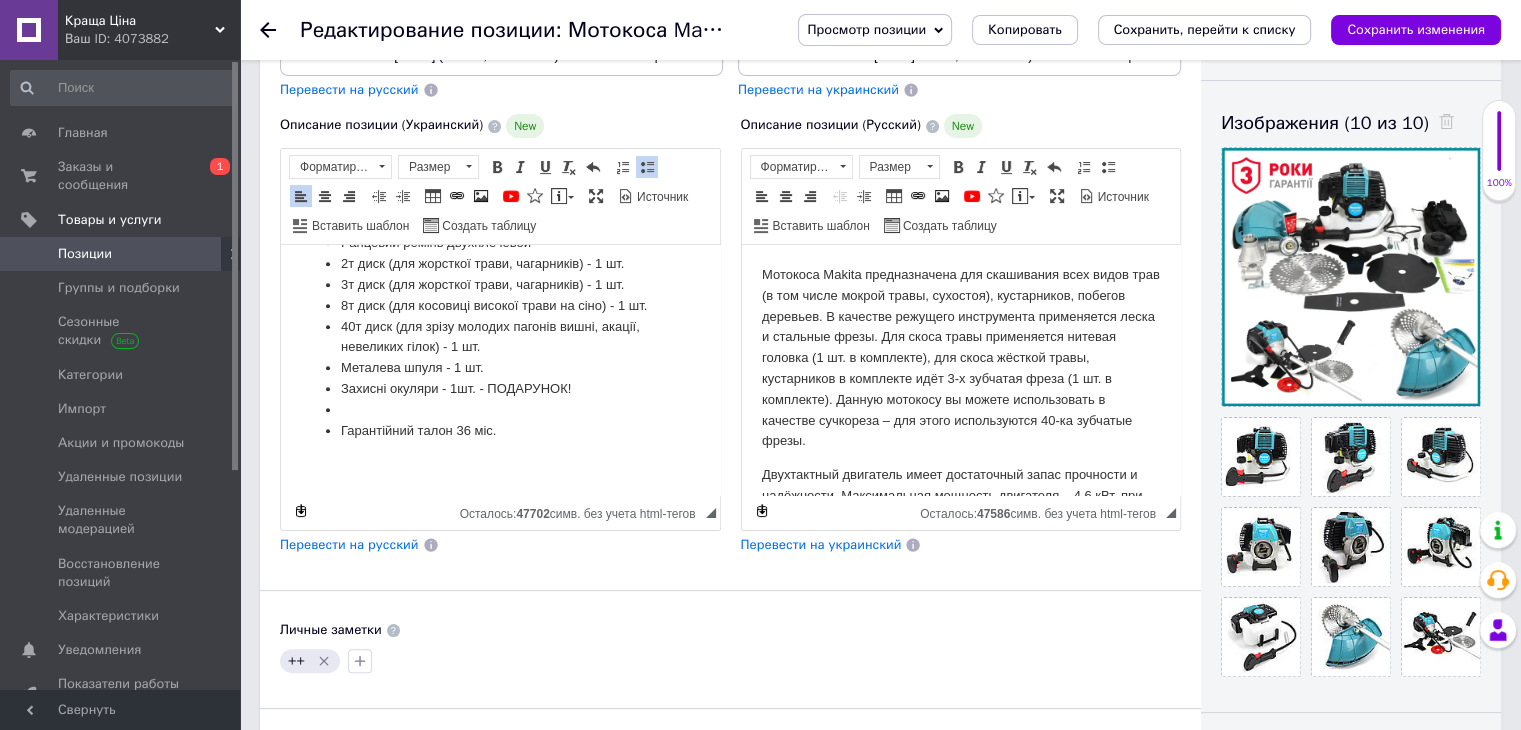 scroll, scrollTop: 1204, scrollLeft: 0, axis: vertical 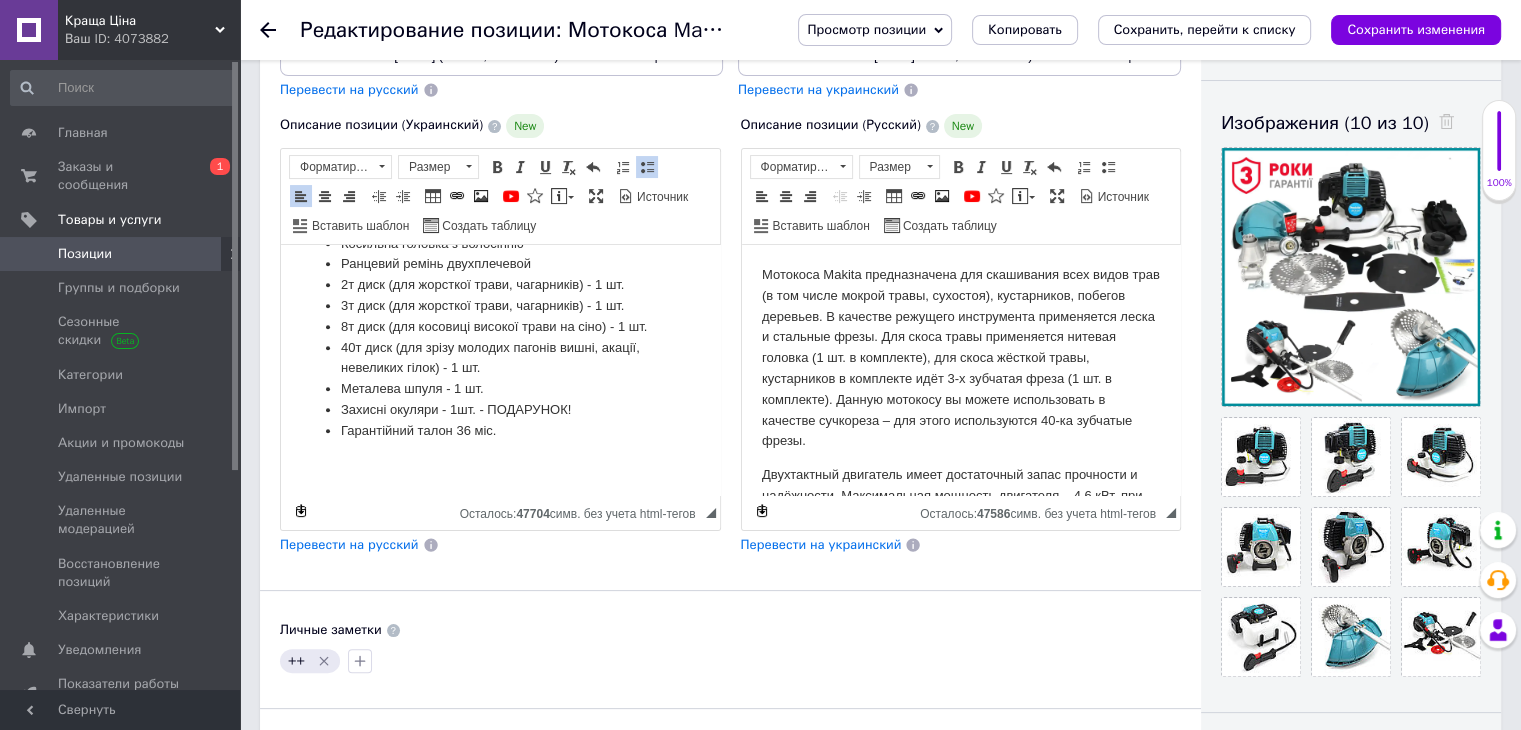 click on "Перевести на русский" at bounding box center [349, 544] 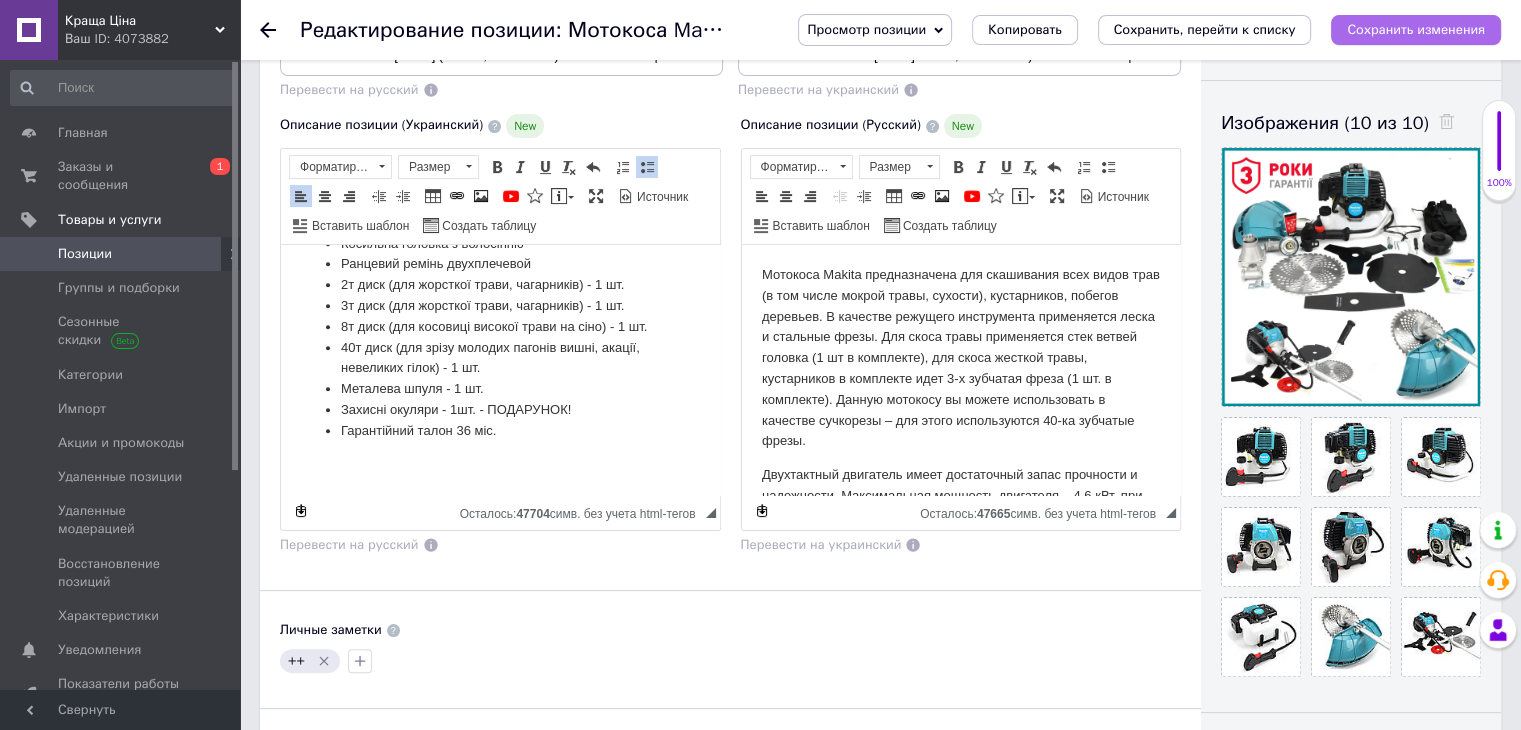 click on "Сохранить изменения" at bounding box center (1416, 29) 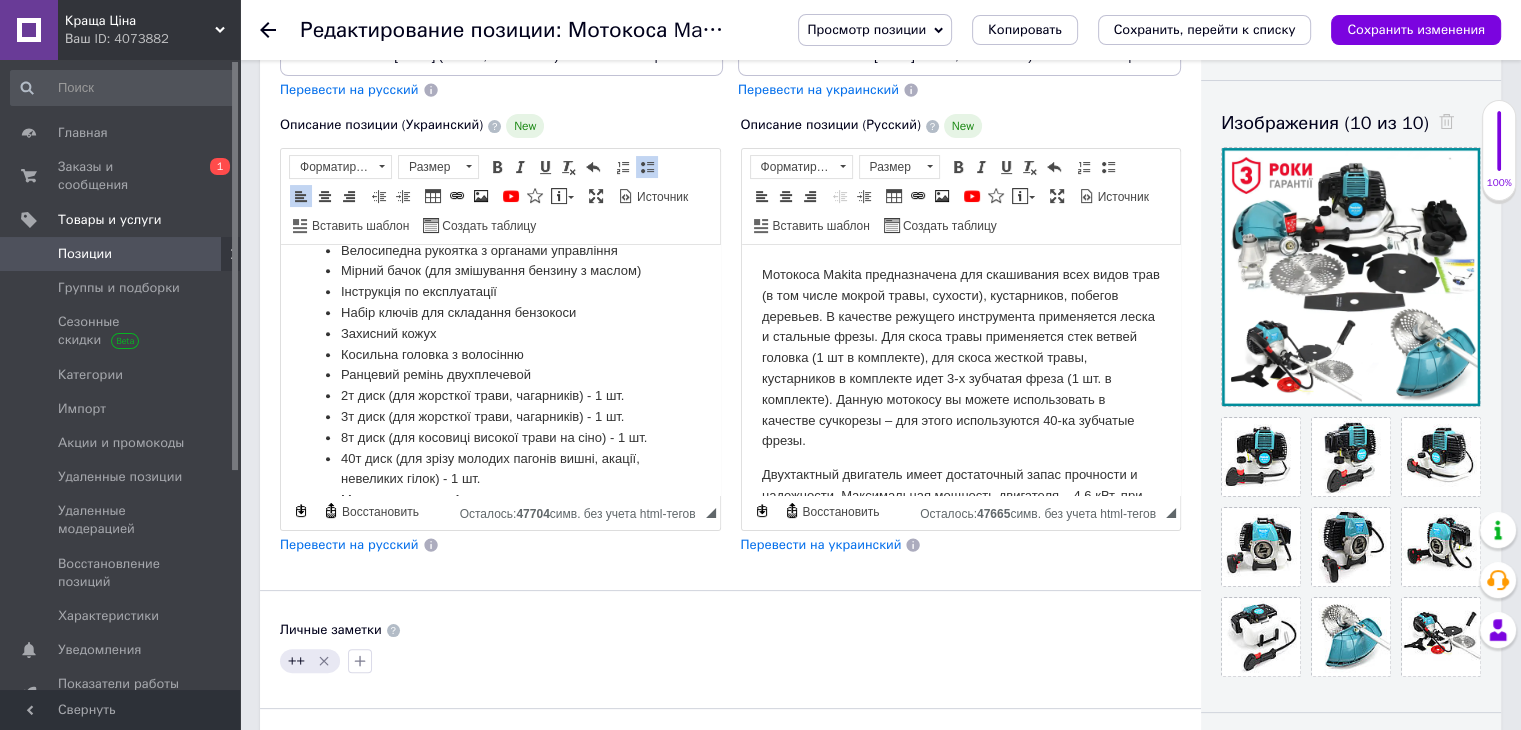scroll, scrollTop: 1204, scrollLeft: 0, axis: vertical 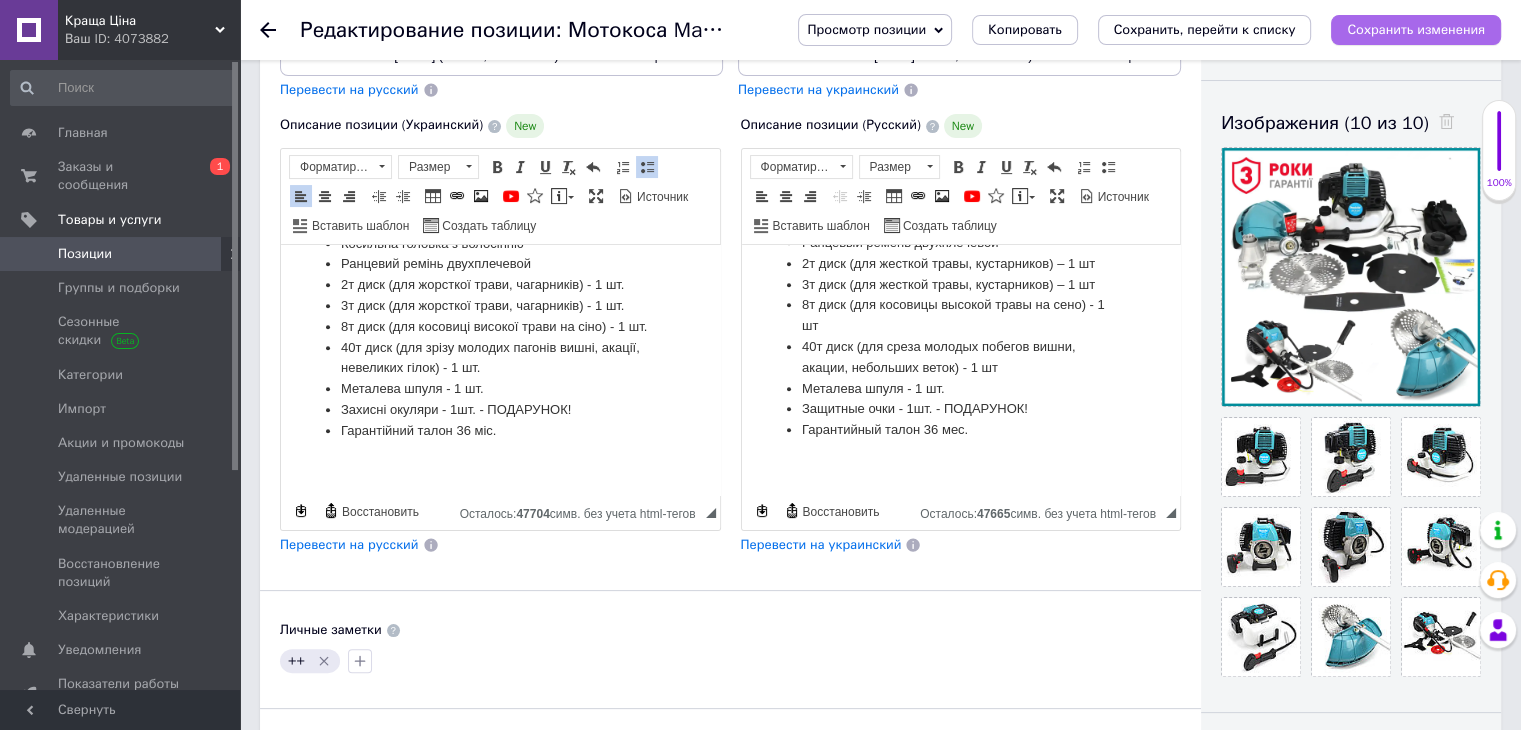 click on "Сохранить изменения" at bounding box center (1416, 29) 